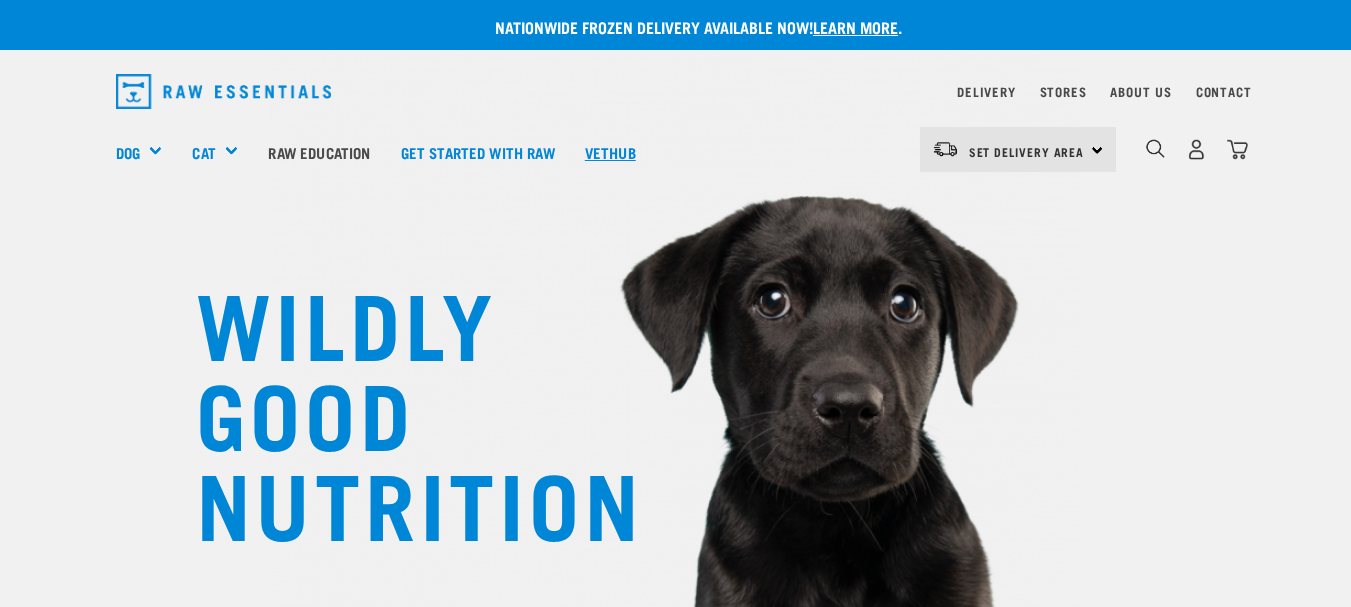 scroll, scrollTop: 0, scrollLeft: 0, axis: both 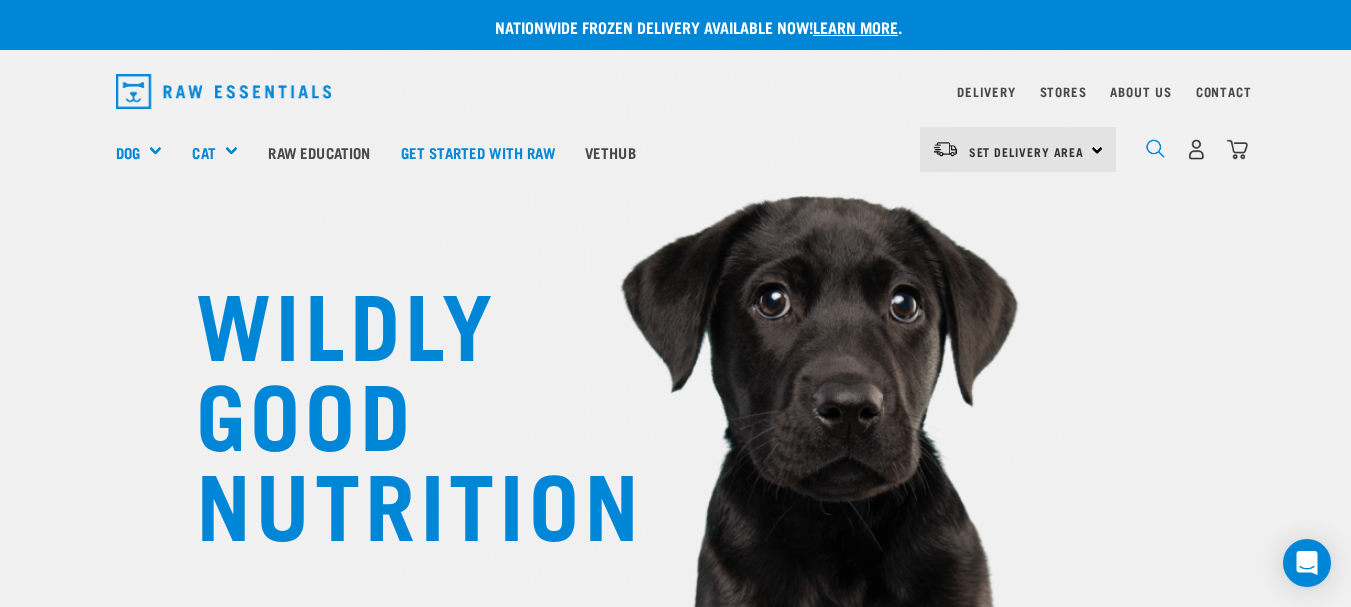 click at bounding box center [1155, 148] 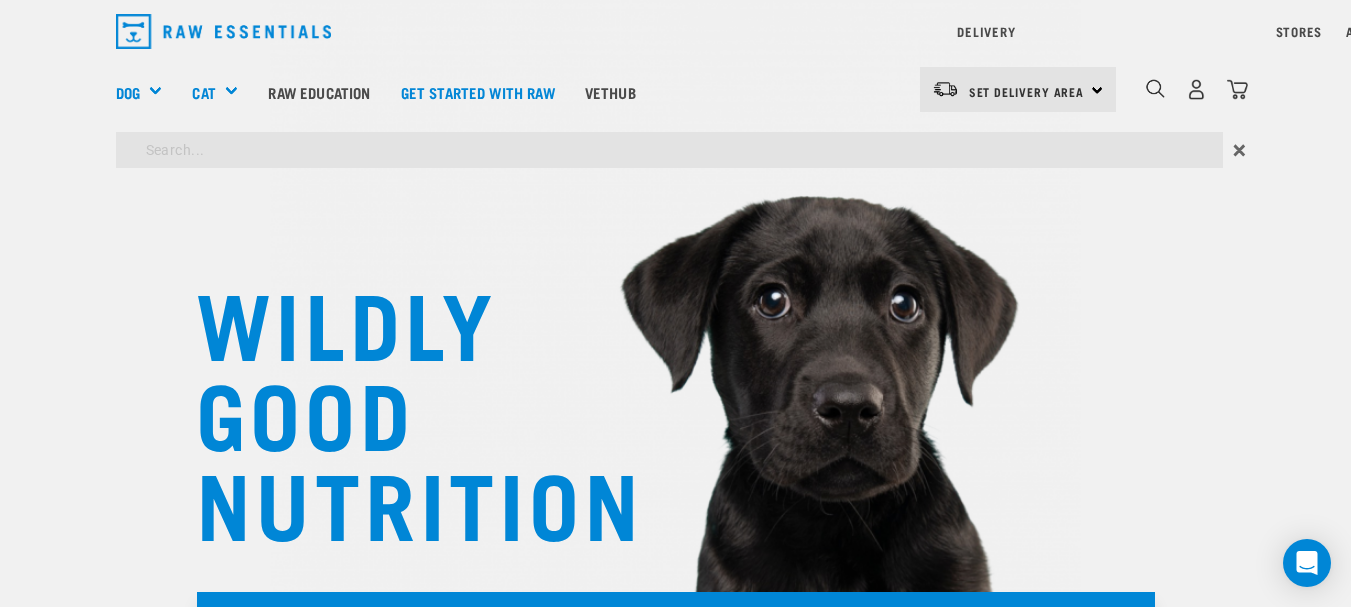 drag, startPoint x: 204, startPoint y: 221, endPoint x: 174, endPoint y: 149, distance: 78 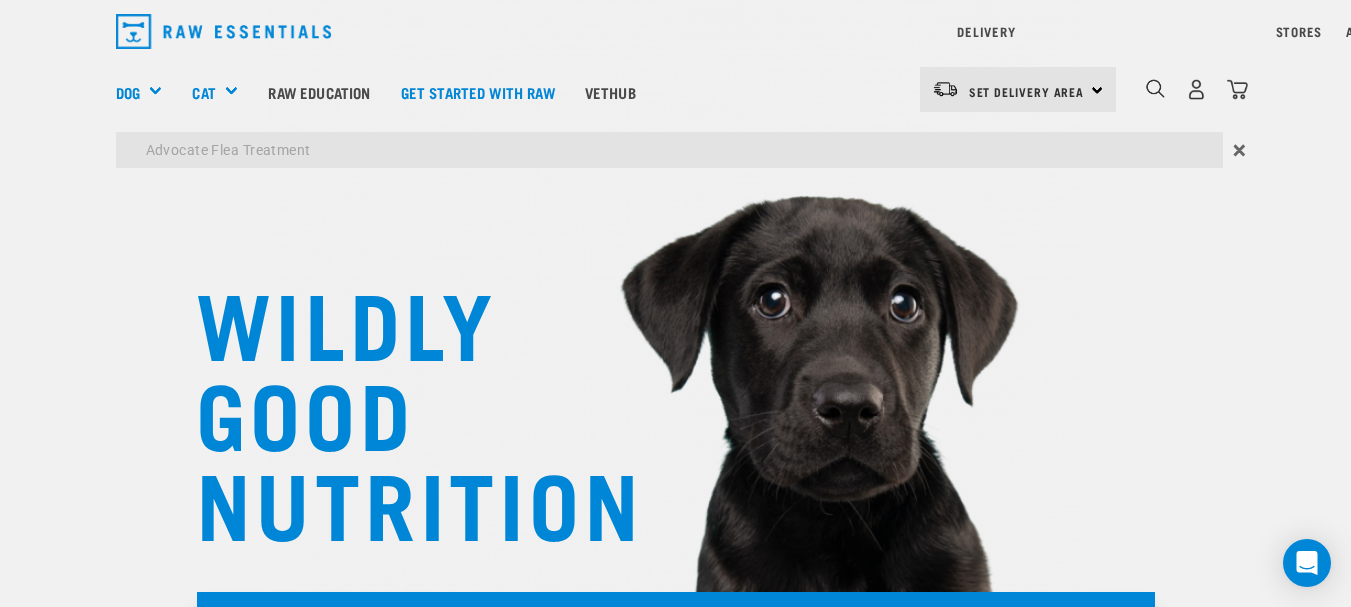 type on "Advocate Flea Treatment" 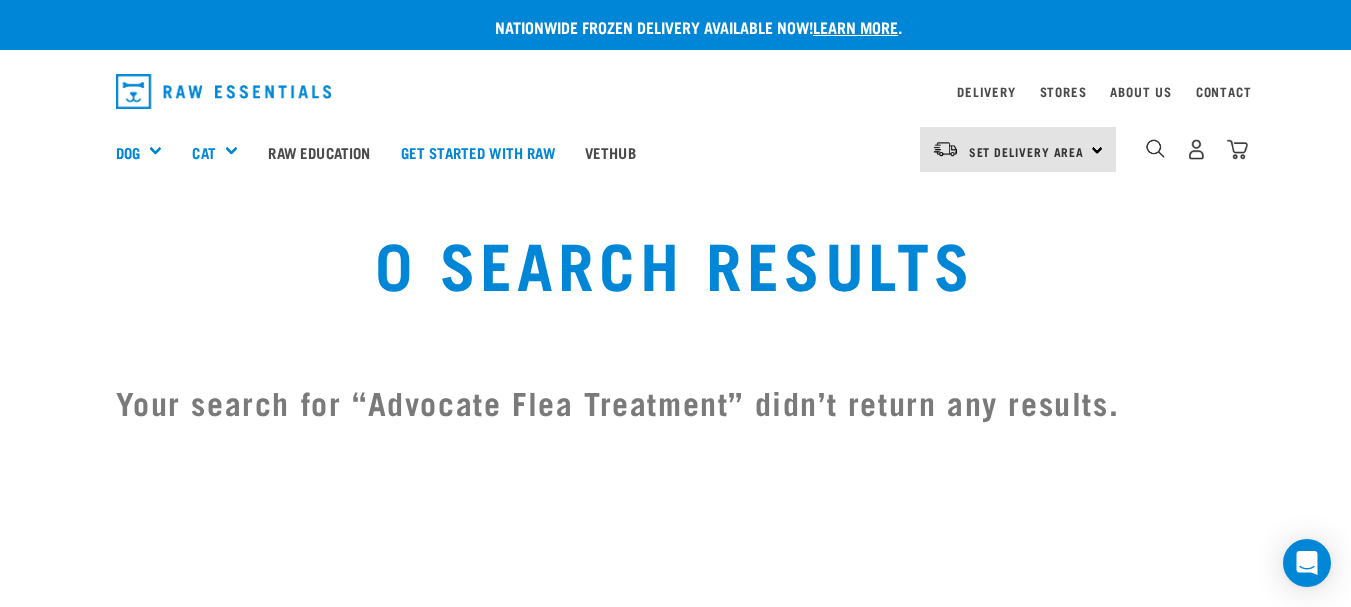 scroll, scrollTop: 65, scrollLeft: 0, axis: vertical 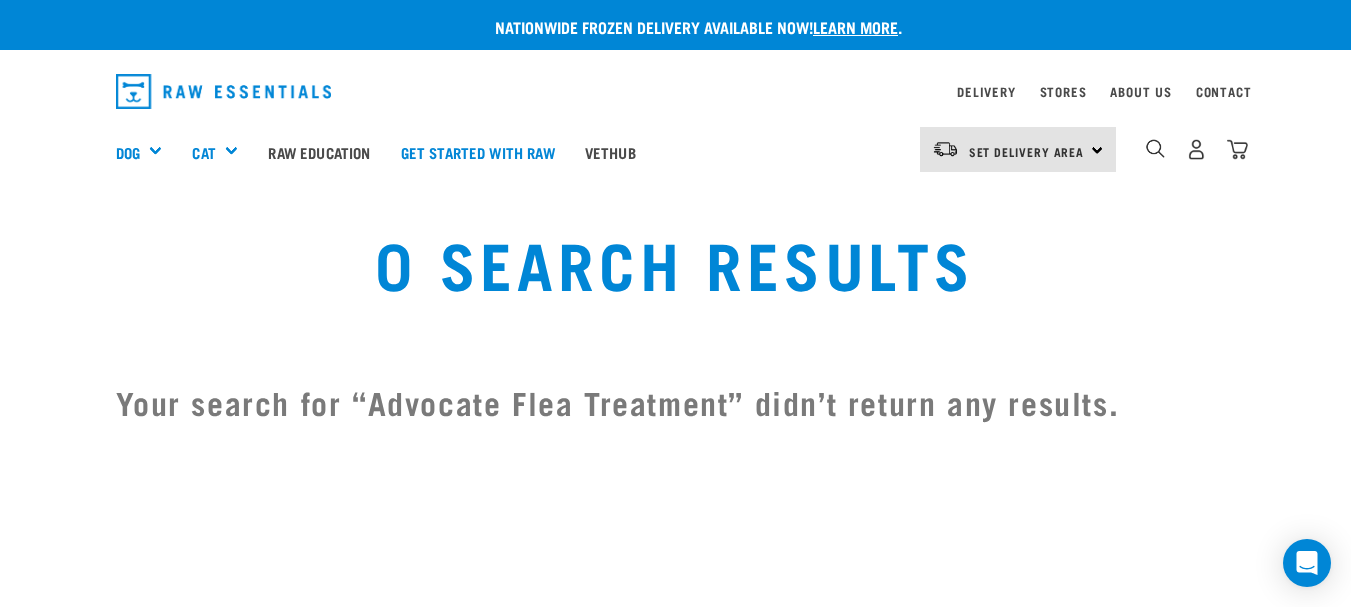 drag, startPoint x: 1147, startPoint y: 141, endPoint x: 1172, endPoint y: 145, distance: 25.317978 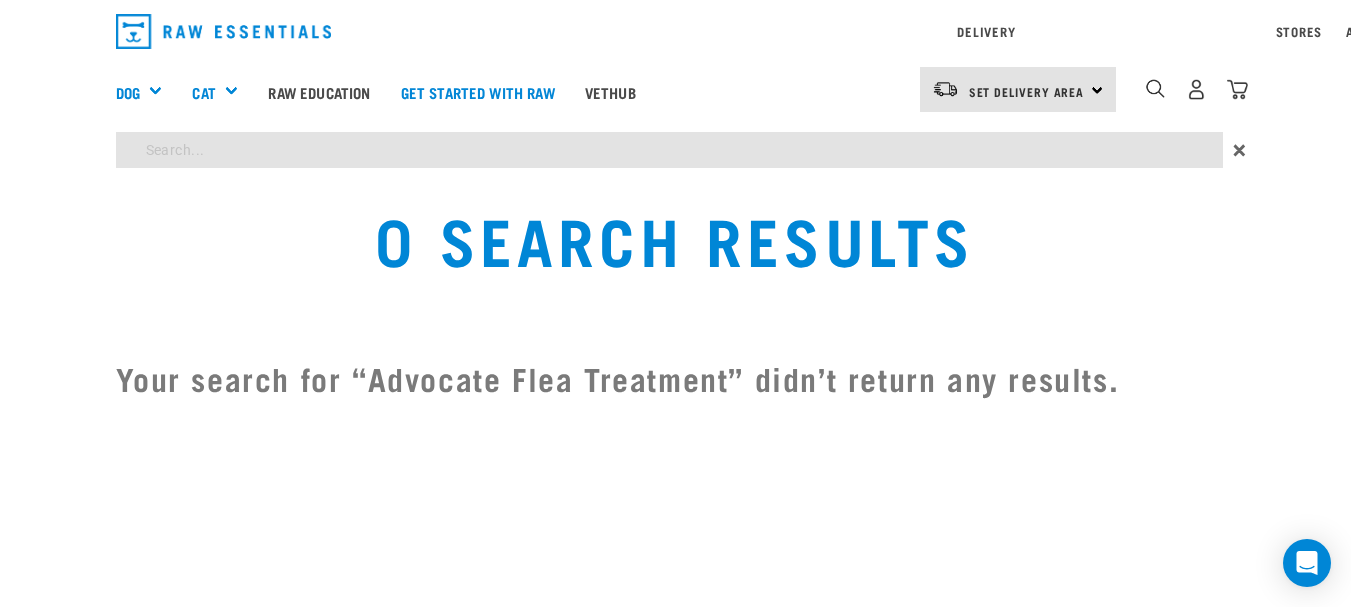 drag, startPoint x: 236, startPoint y: 215, endPoint x: 215, endPoint y: 148, distance: 70.21396 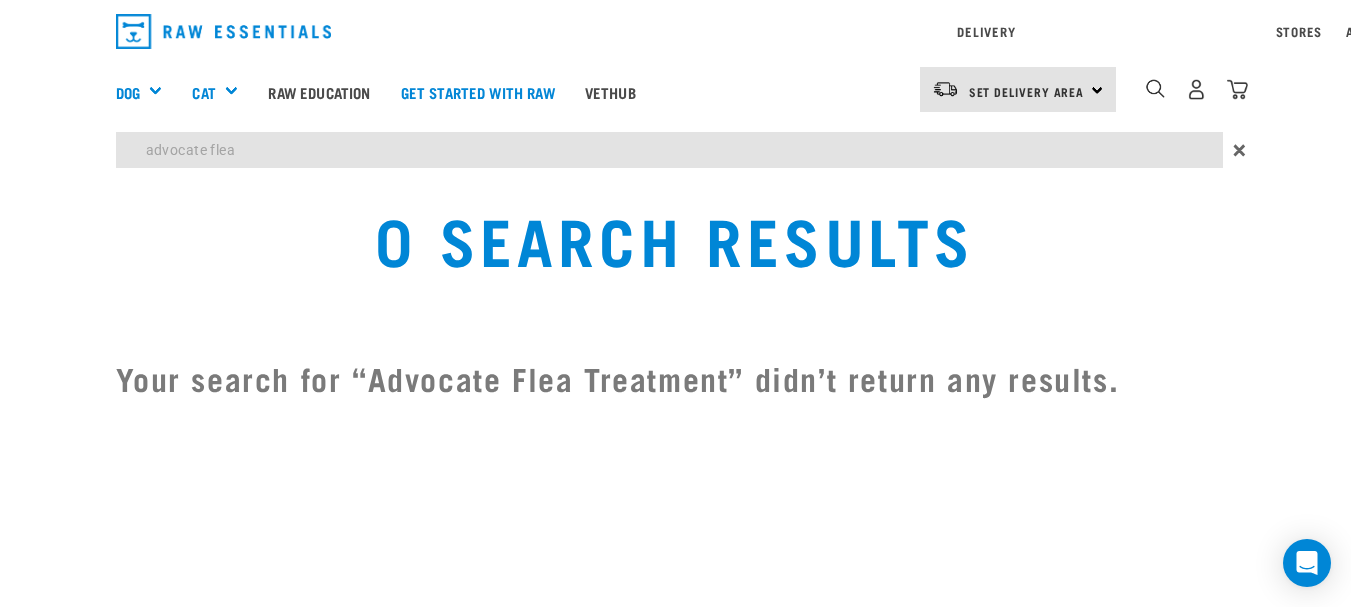 type on "Advocate Flea Treatment" 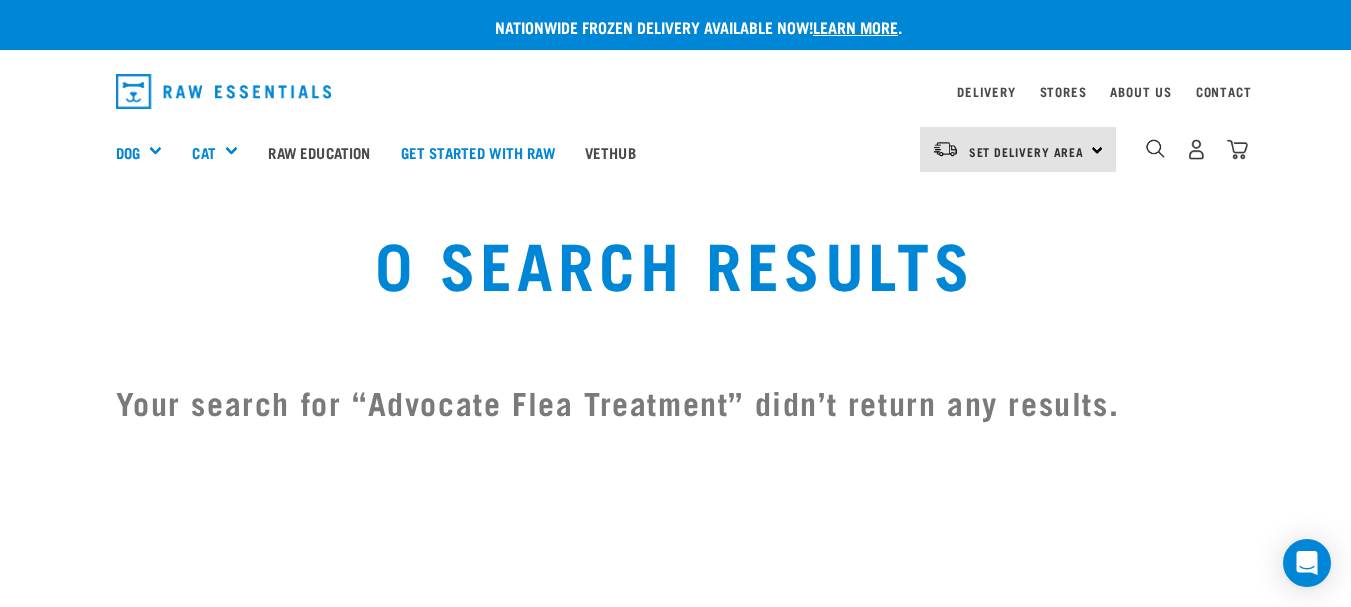 scroll, scrollTop: 0, scrollLeft: 0, axis: both 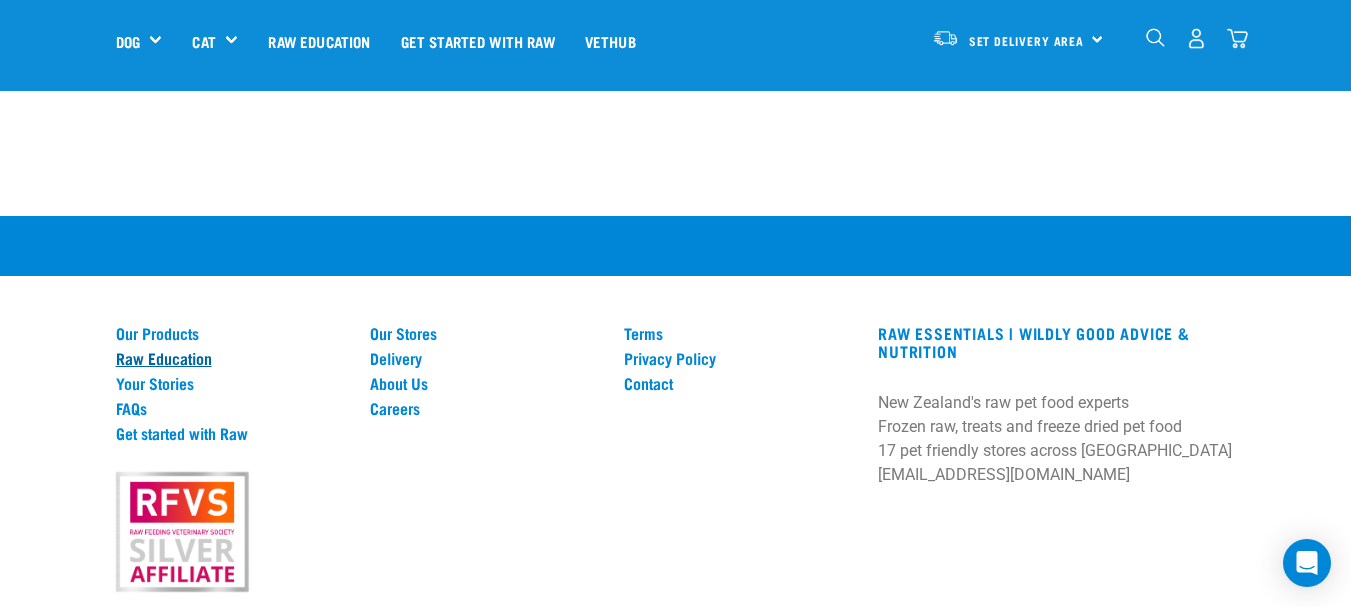 click on "Raw Education" at bounding box center (231, 358) 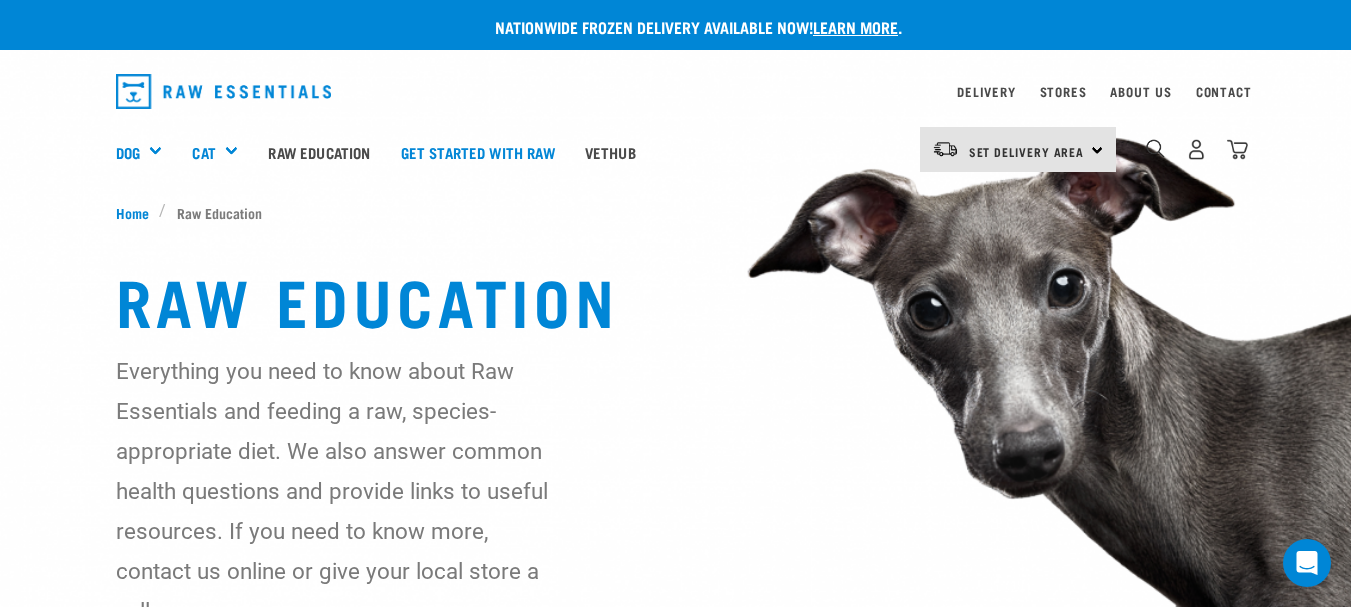 scroll, scrollTop: 0, scrollLeft: 0, axis: both 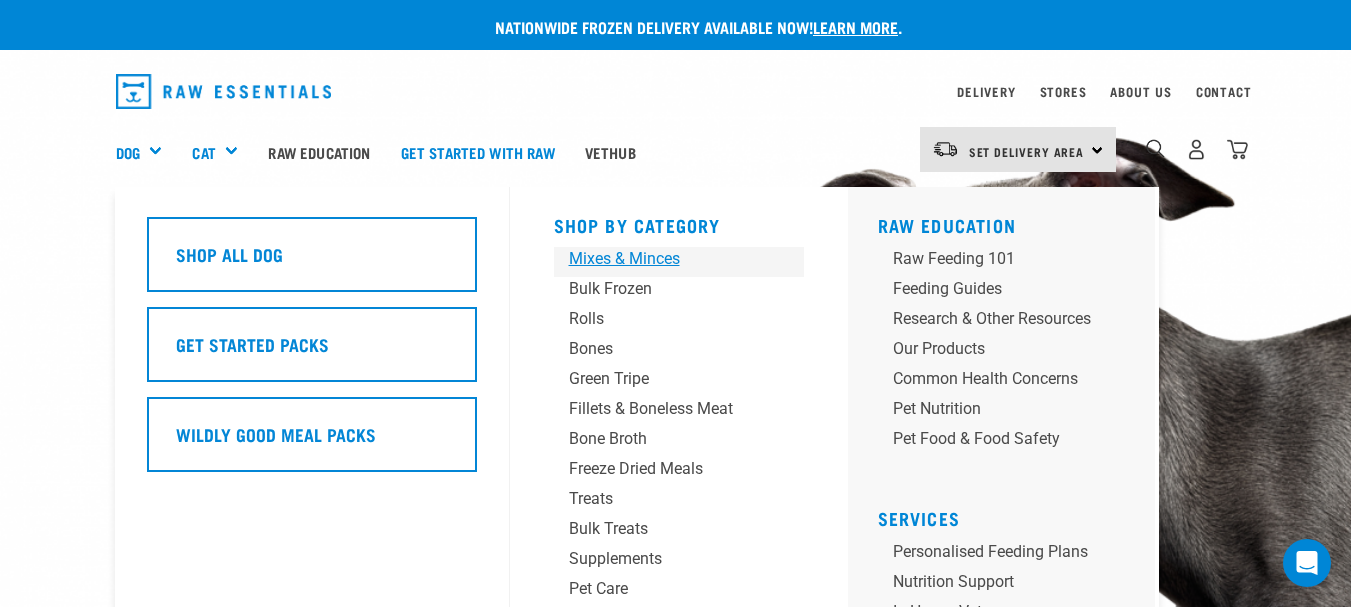 click on "Mixes & Minces" at bounding box center (662, 259) 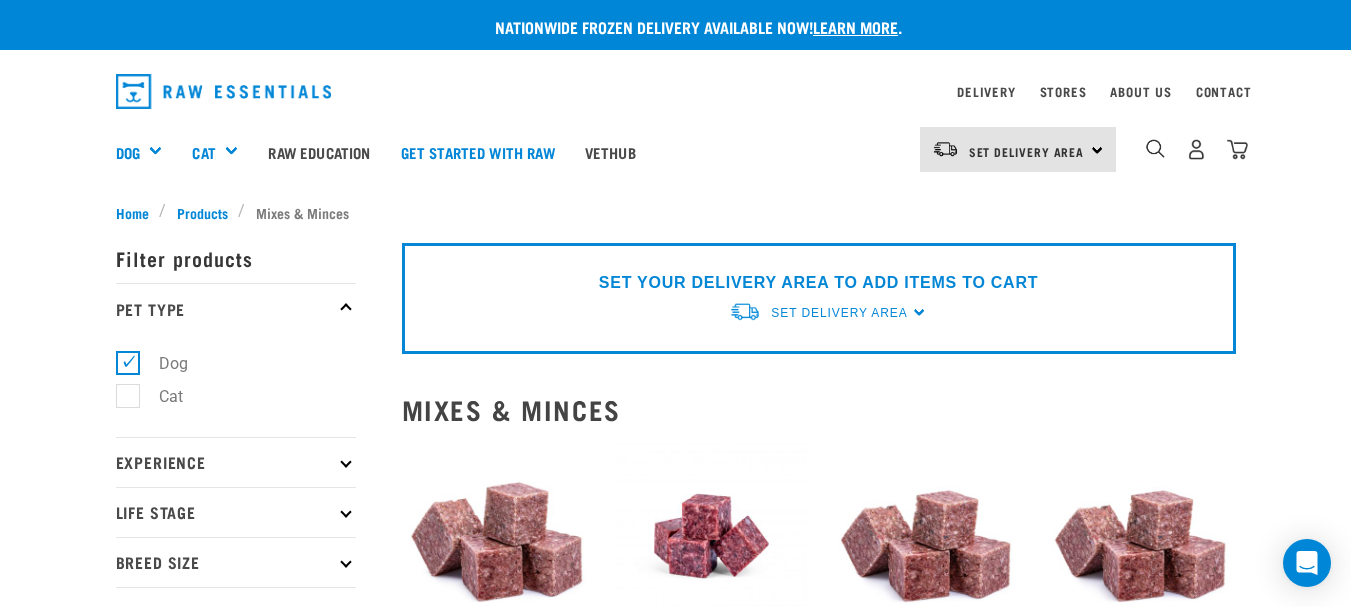 scroll, scrollTop: 0, scrollLeft: 0, axis: both 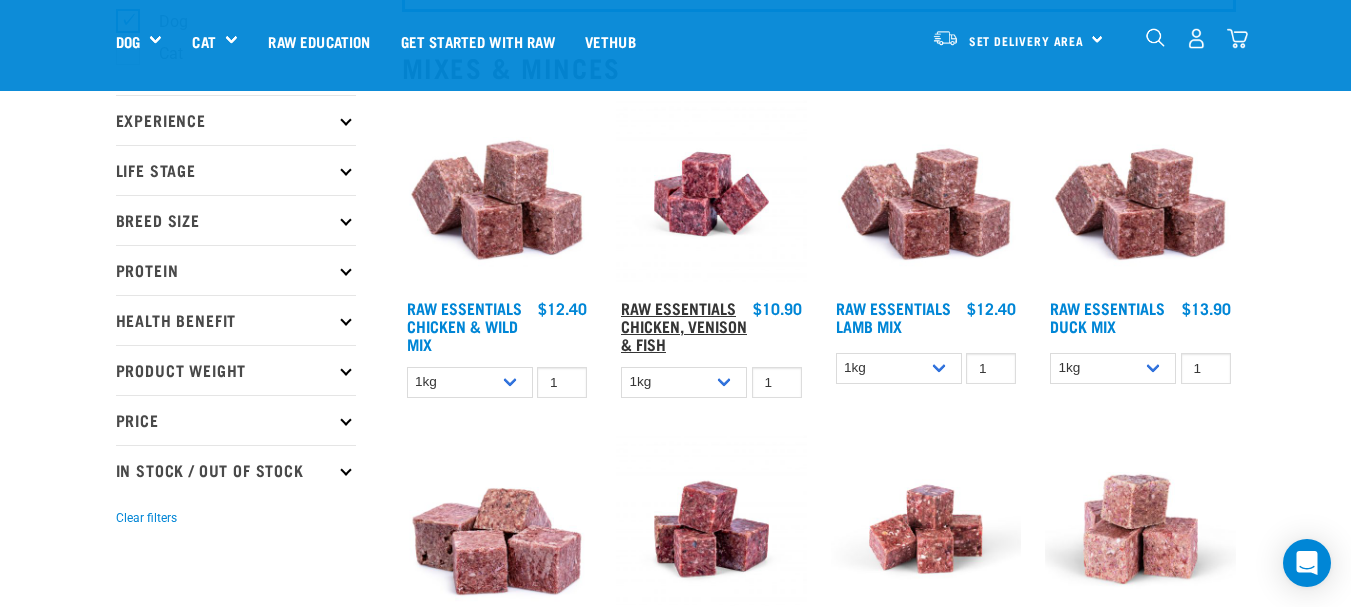 click on "Raw Essentials Chicken, Venison & Fish" at bounding box center [684, 325] 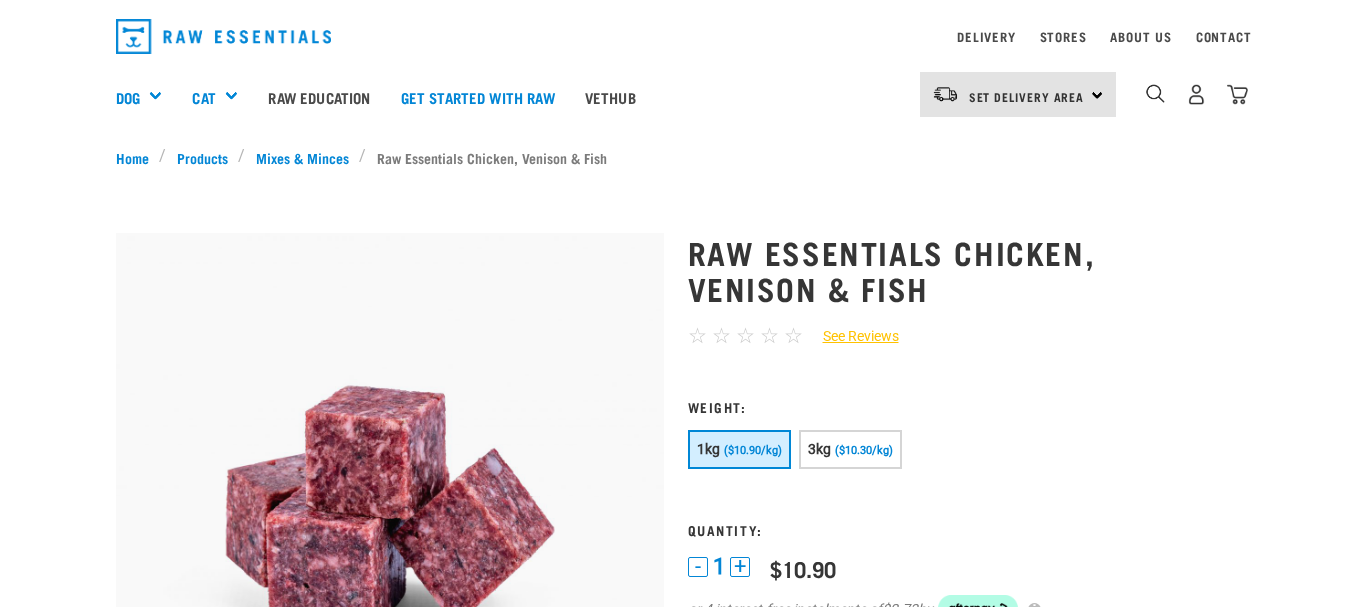 scroll, scrollTop: 0, scrollLeft: 0, axis: both 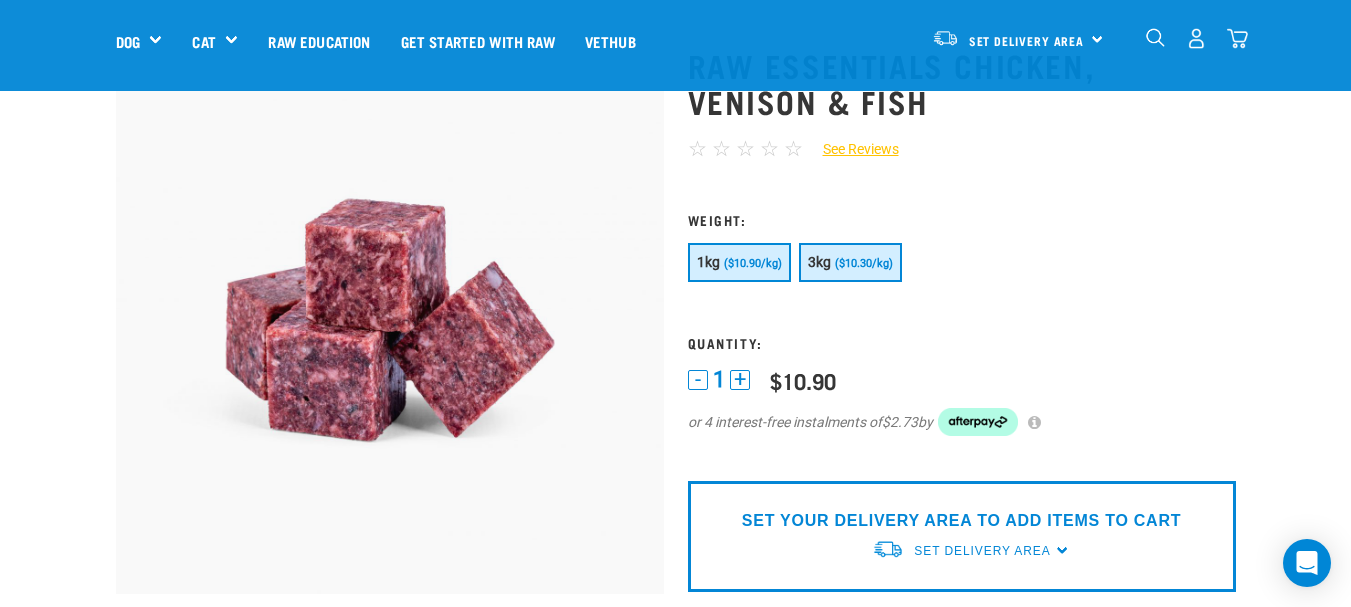 click on "($10.30/kg)" at bounding box center [864, 263] 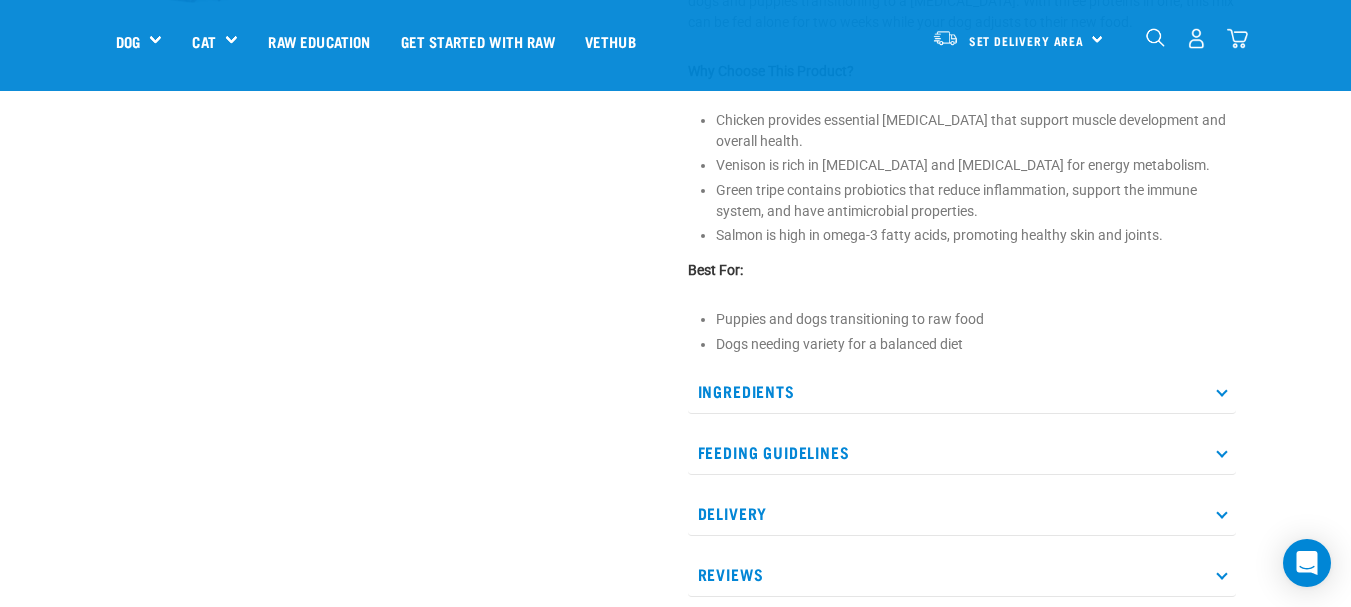 scroll, scrollTop: 800, scrollLeft: 0, axis: vertical 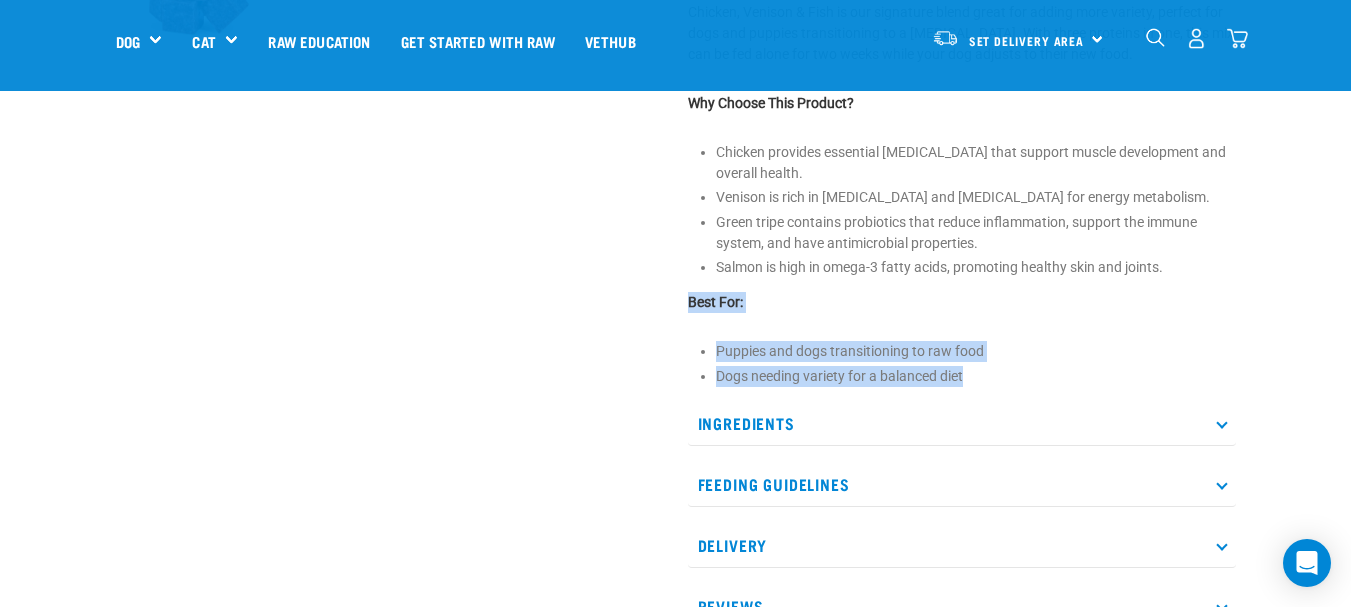 drag, startPoint x: 967, startPoint y: 375, endPoint x: 685, endPoint y: 312, distance: 288.95154 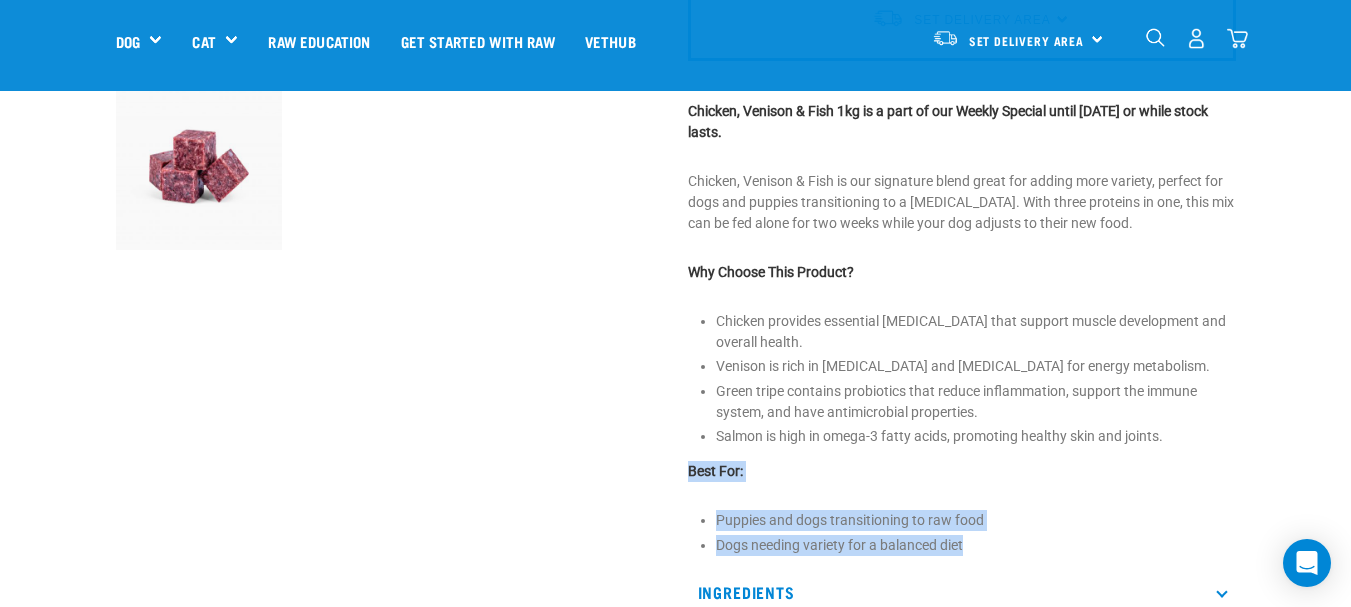 scroll, scrollTop: 600, scrollLeft: 0, axis: vertical 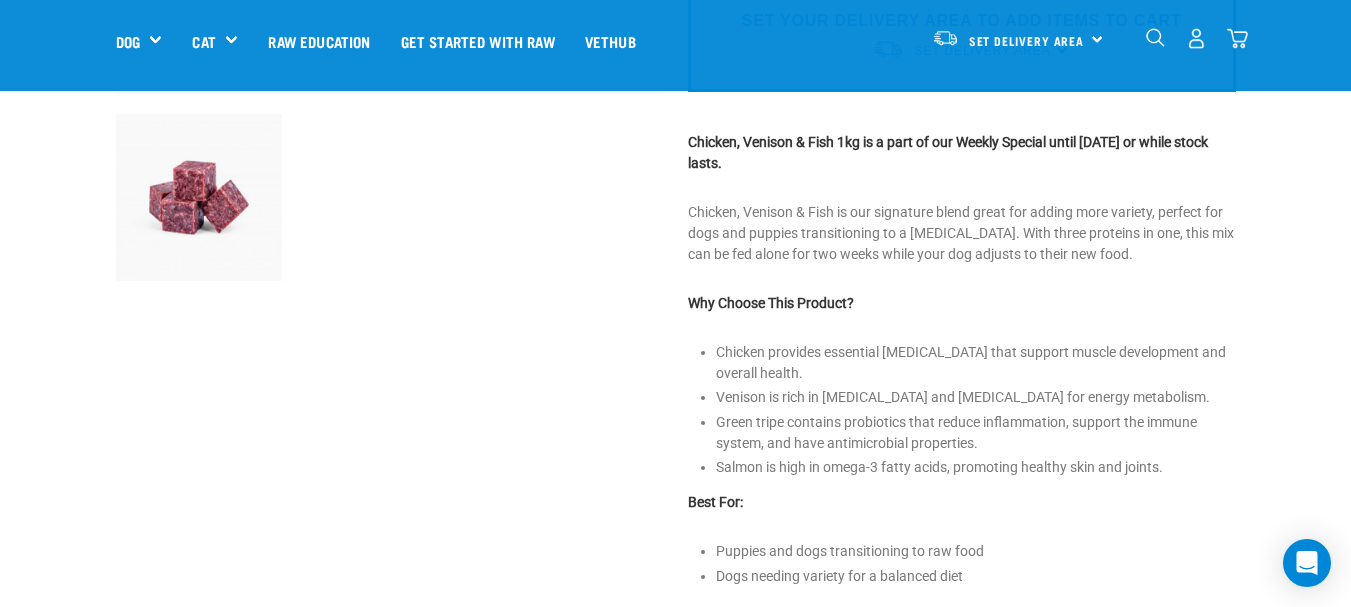 click at bounding box center (390, 188) 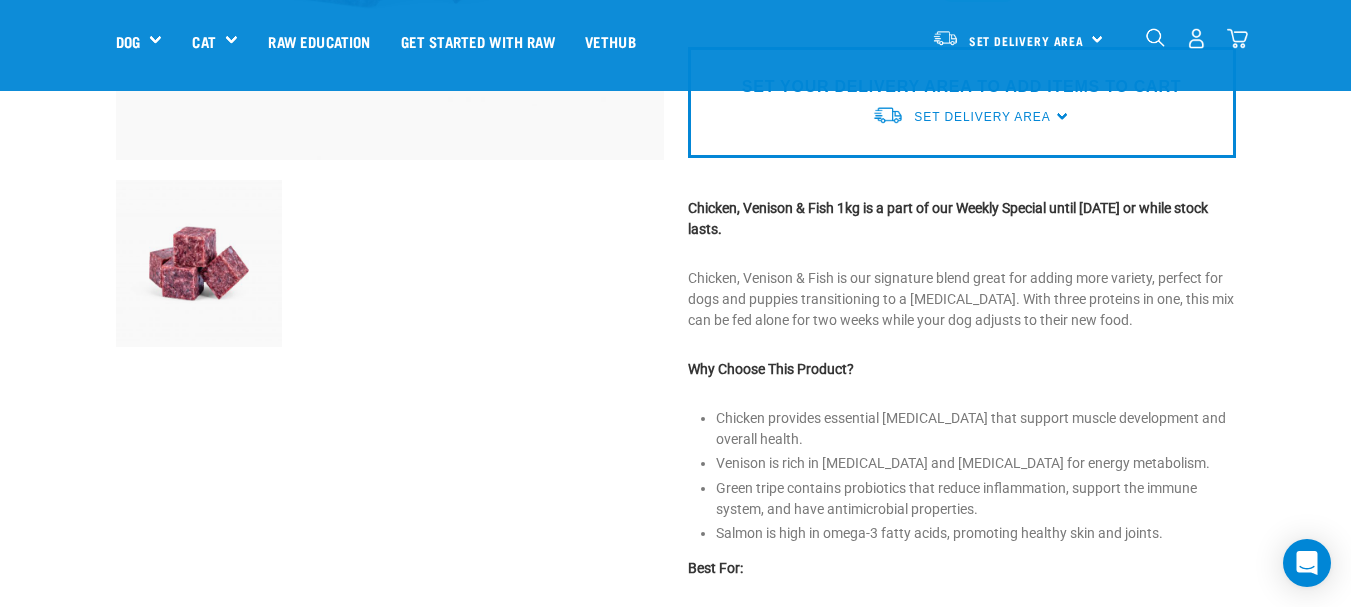 scroll, scrollTop: 500, scrollLeft: 0, axis: vertical 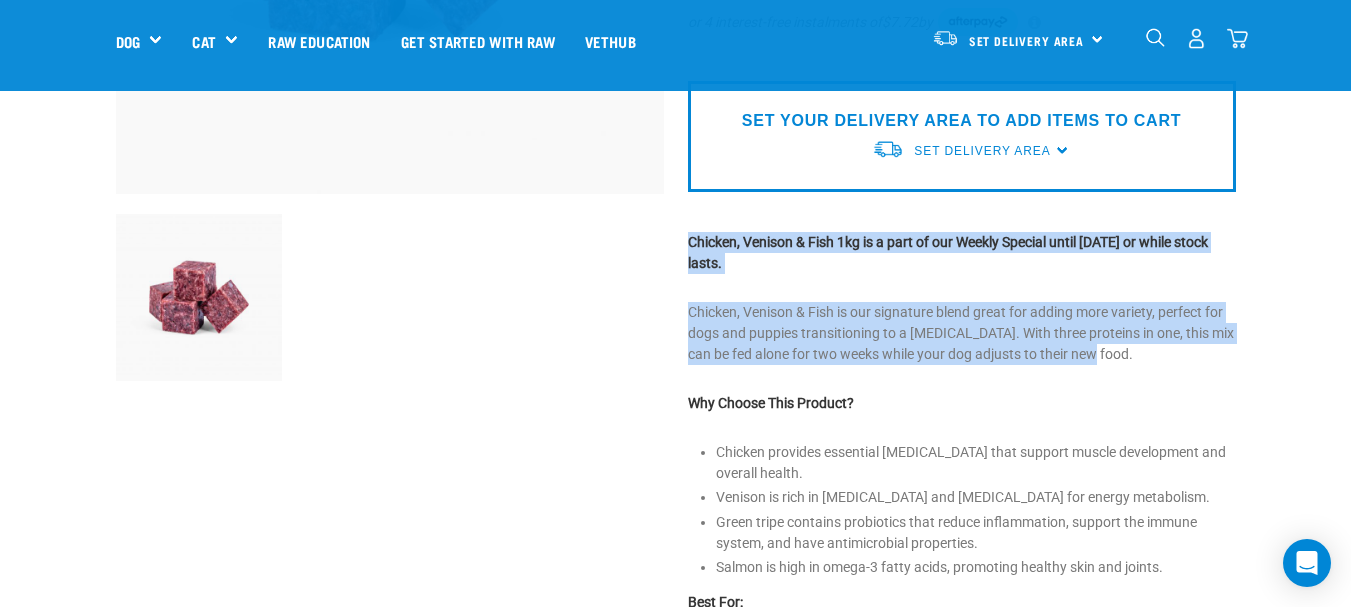 drag, startPoint x: 682, startPoint y: 239, endPoint x: 1111, endPoint y: 349, distance: 442.87808 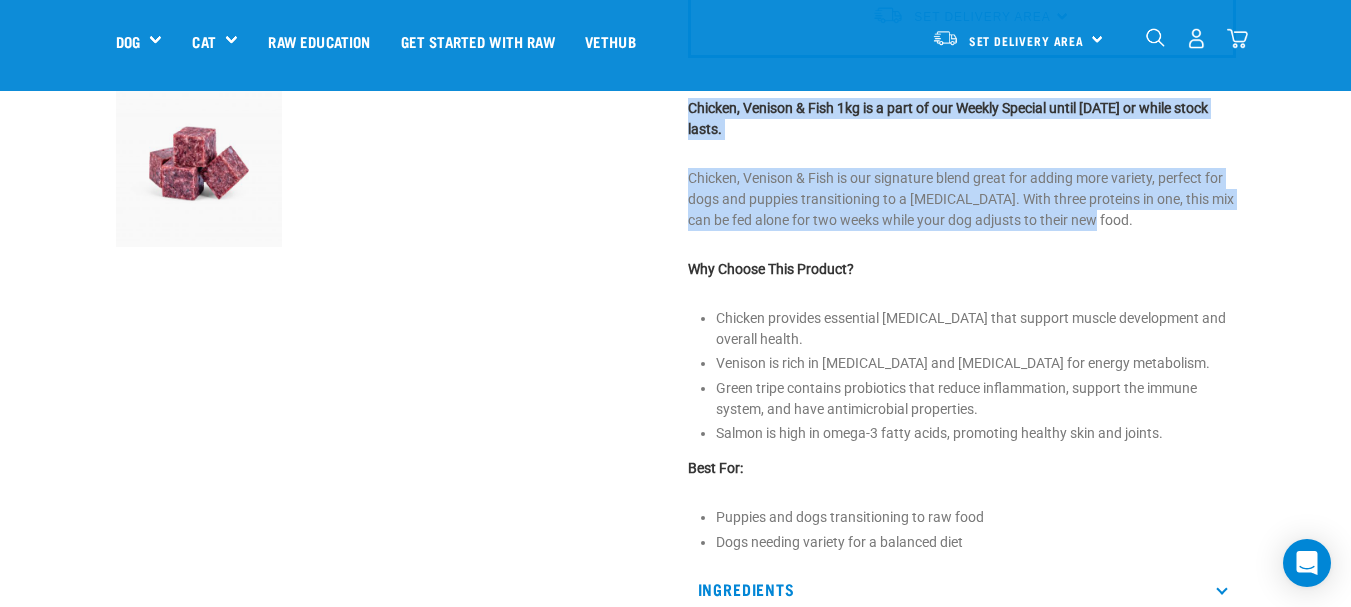 scroll, scrollTop: 700, scrollLeft: 0, axis: vertical 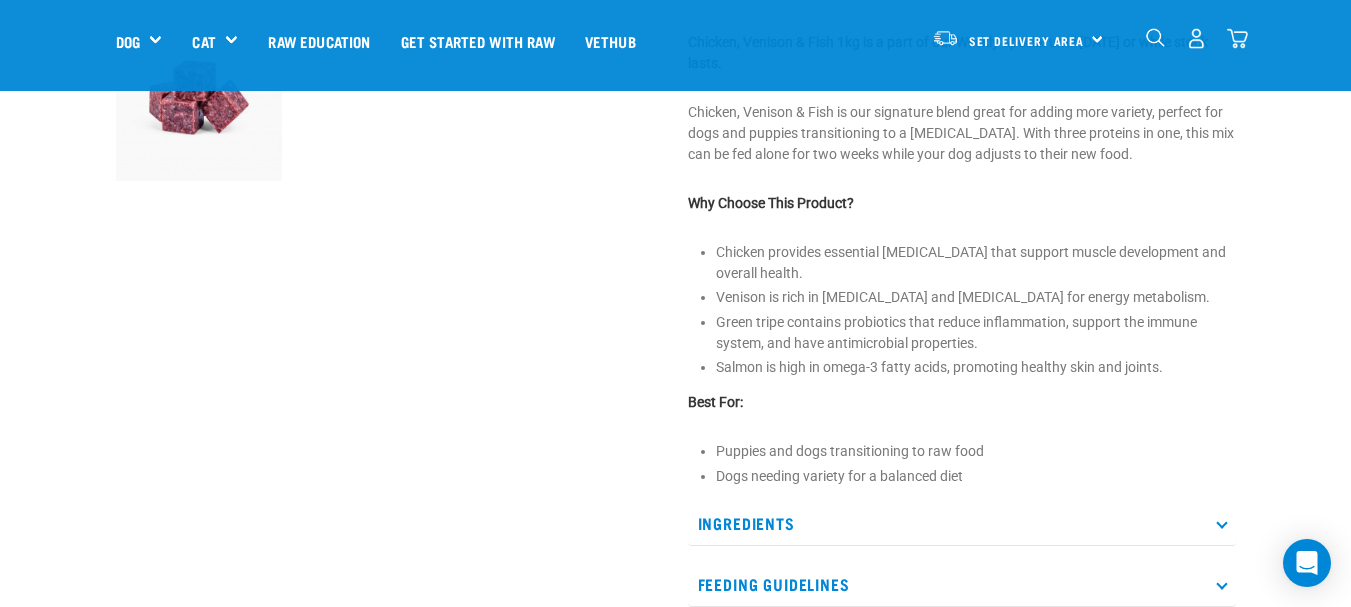 click on "Nationwide frozen delivery available now!  Learn more .
Delivery
Stores
About Us
Contact" at bounding box center [675, 246] 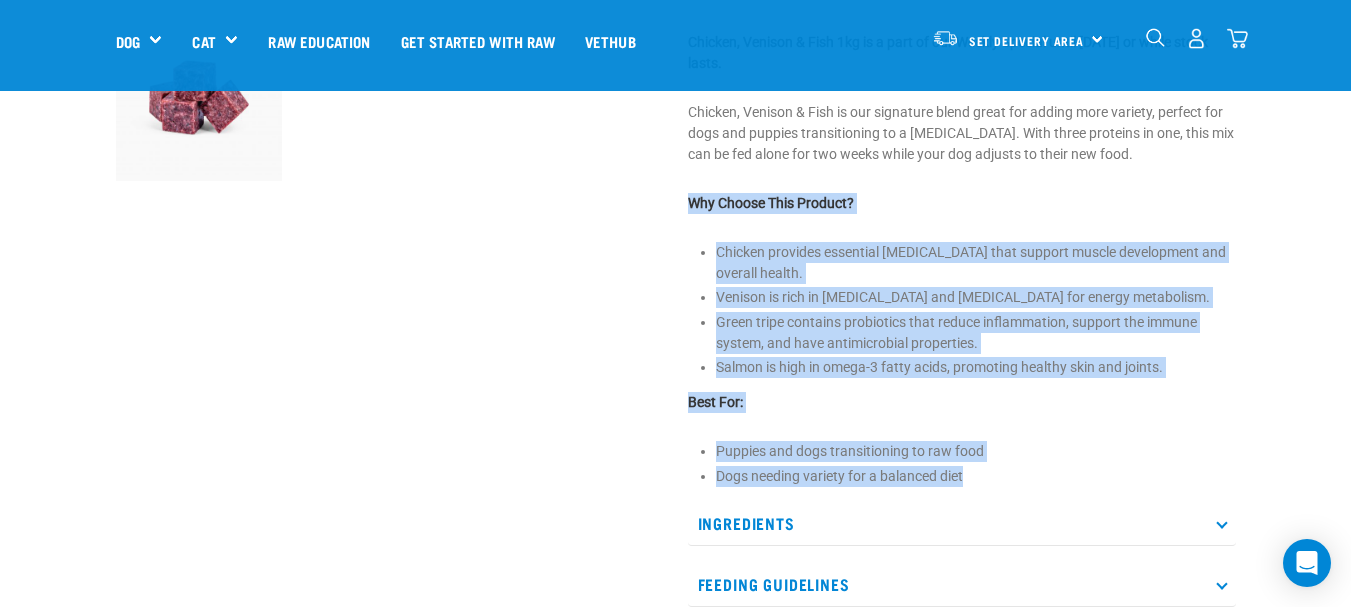 drag, startPoint x: 679, startPoint y: 199, endPoint x: 1045, endPoint y: 470, distance: 455.4086 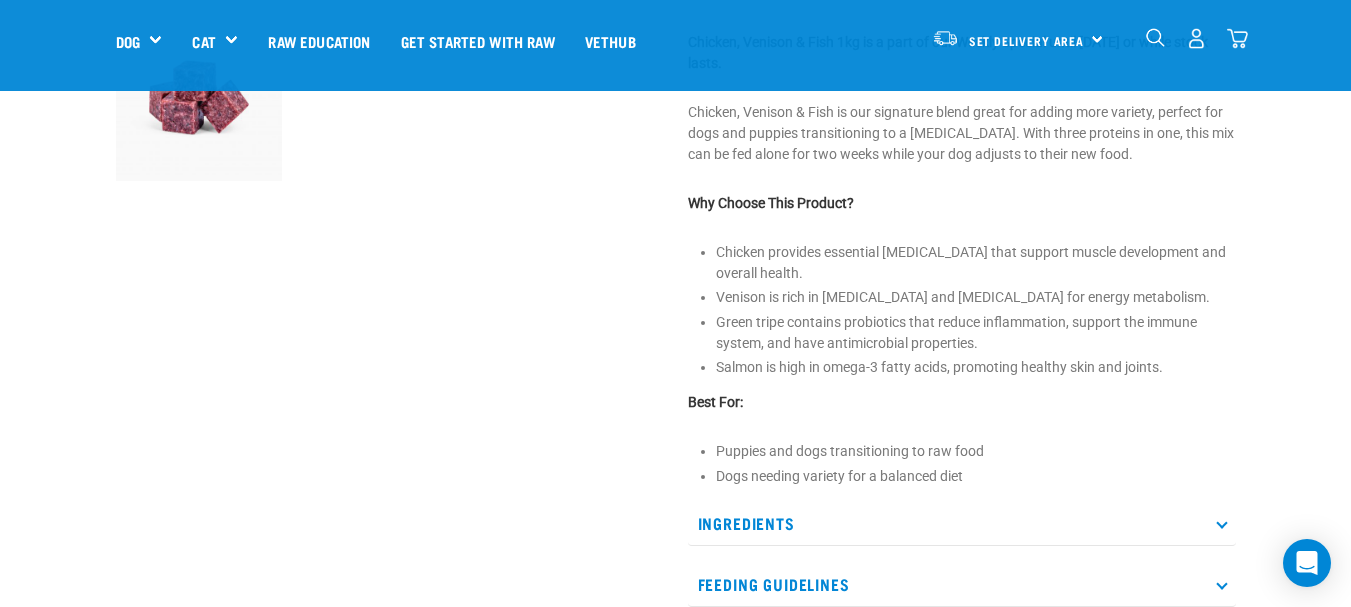 drag, startPoint x: 538, startPoint y: 274, endPoint x: 527, endPoint y: 268, distance: 12.529964 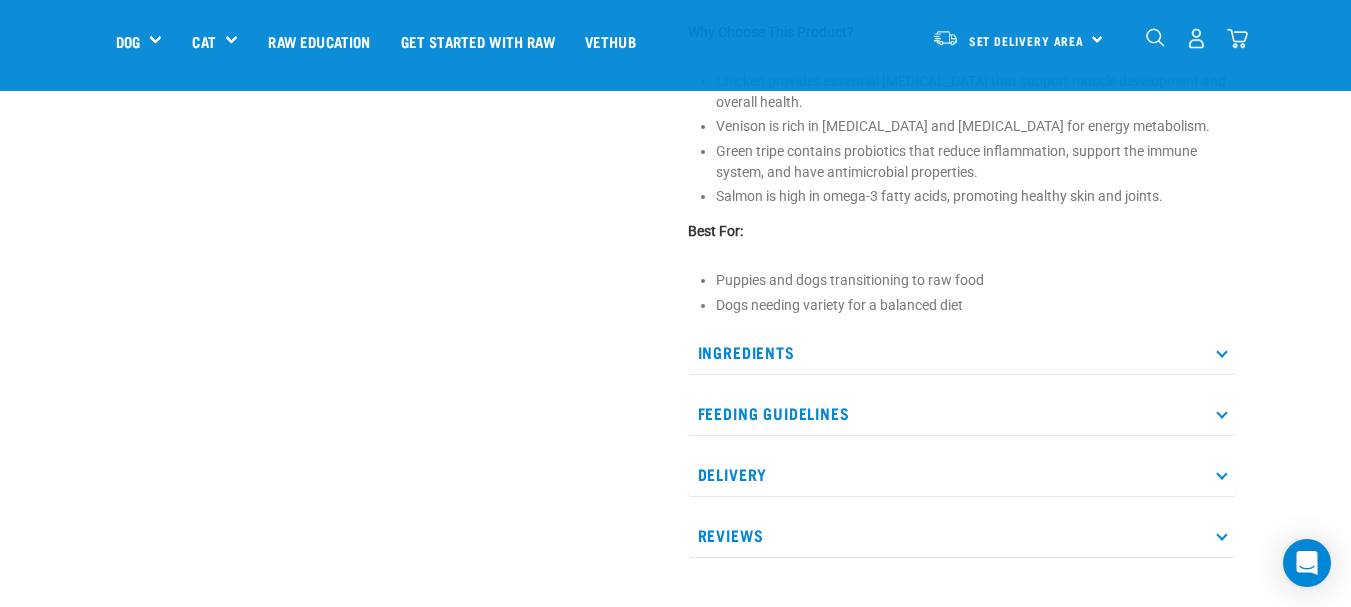 scroll, scrollTop: 1000, scrollLeft: 0, axis: vertical 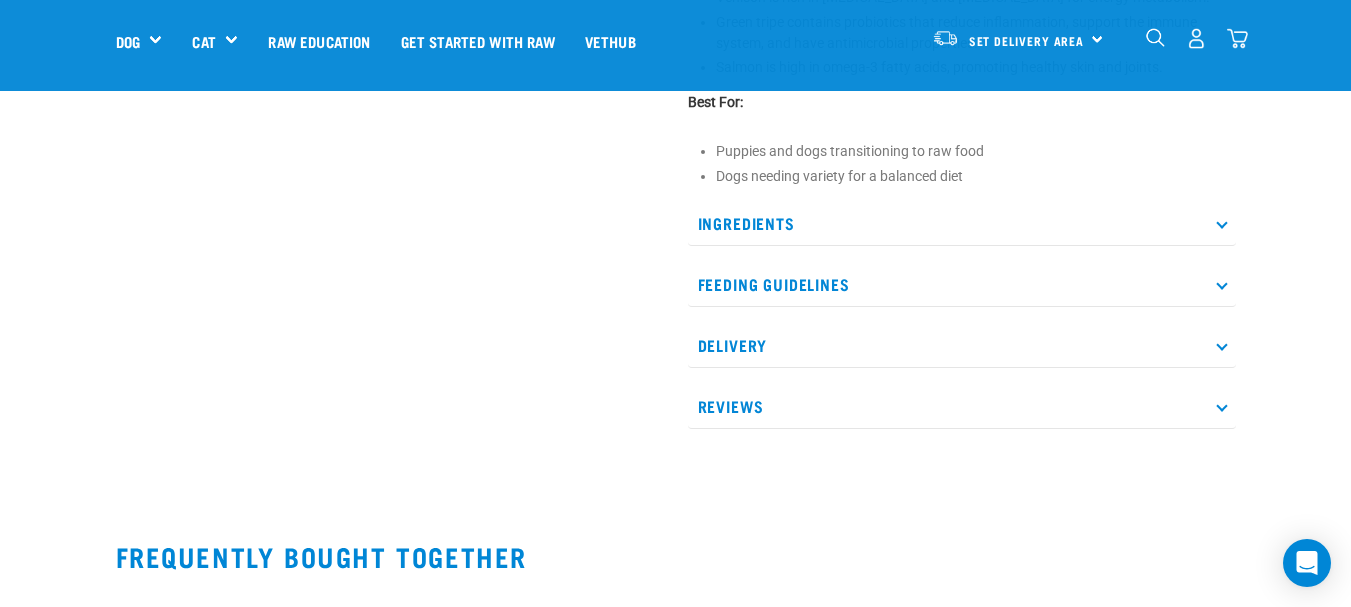 click on "Ingredients" at bounding box center [962, 223] 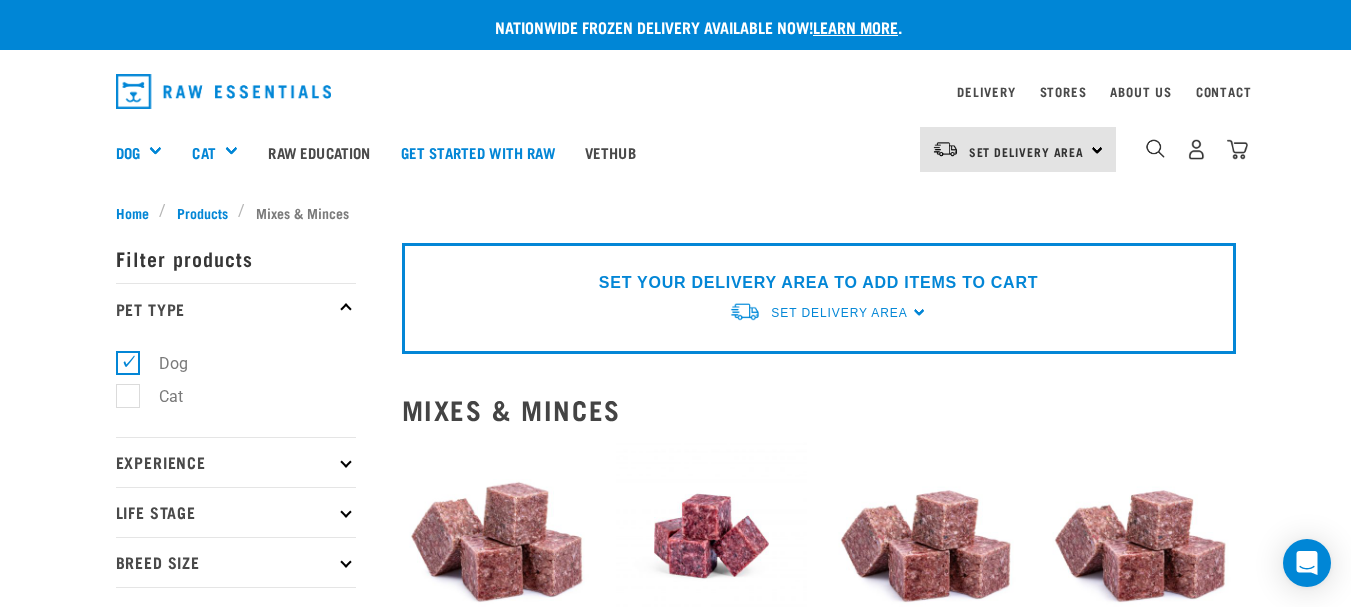 scroll, scrollTop: 200, scrollLeft: 0, axis: vertical 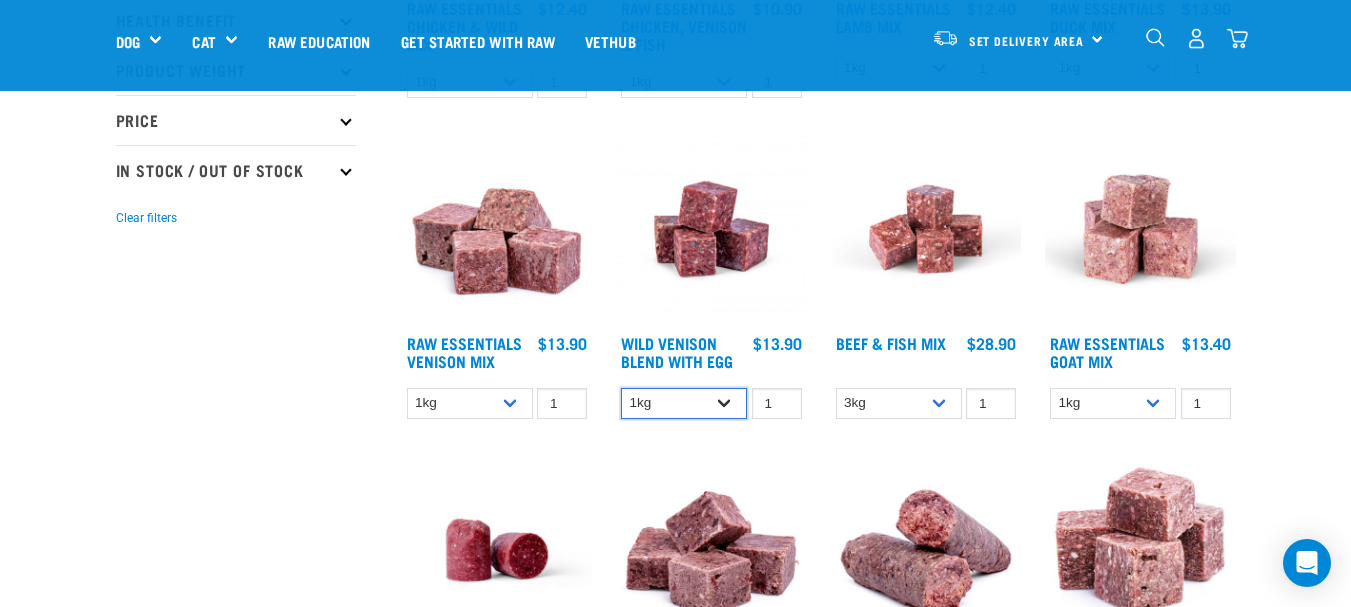click on "1kg
3kg
Bulk (10kg)" at bounding box center [684, 403] 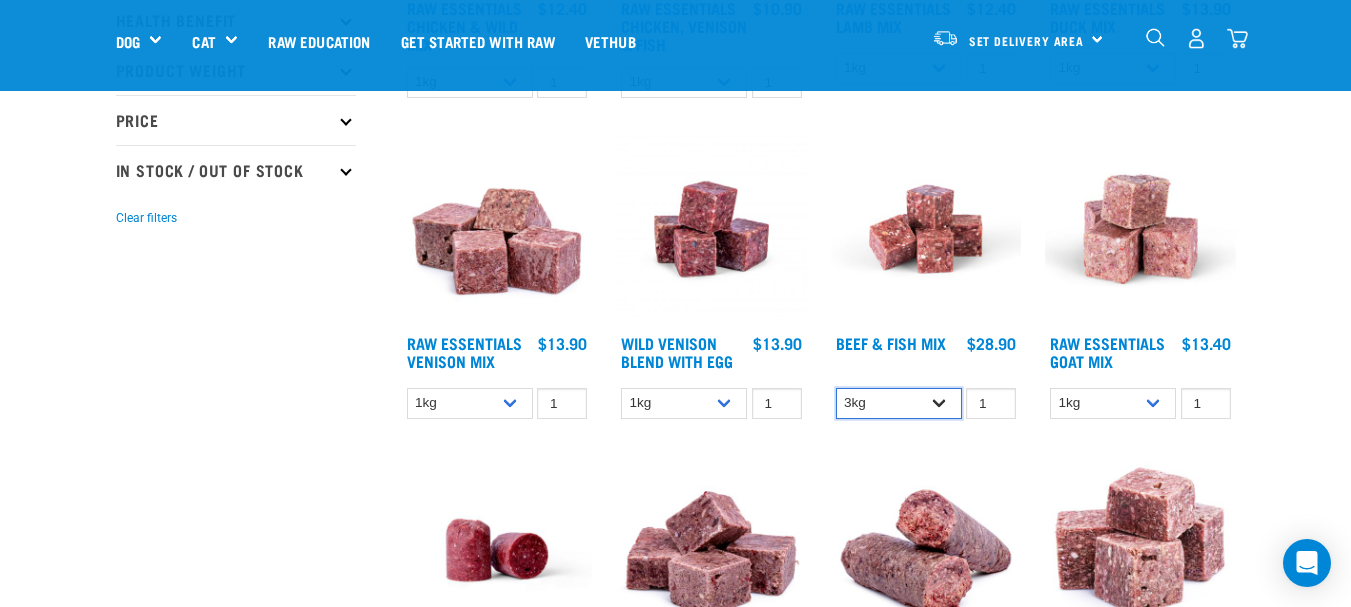 click on "3kg
Bulk (10kg)" at bounding box center (899, 403) 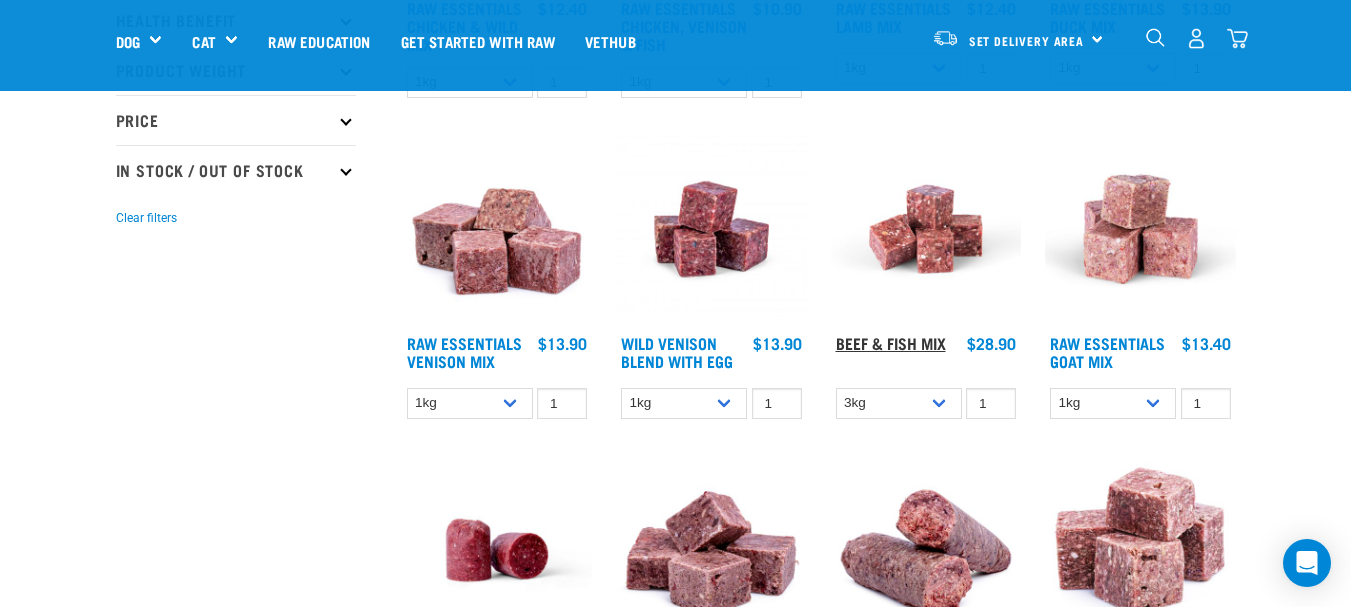 click on "Beef & Fish Mix" at bounding box center (891, 342) 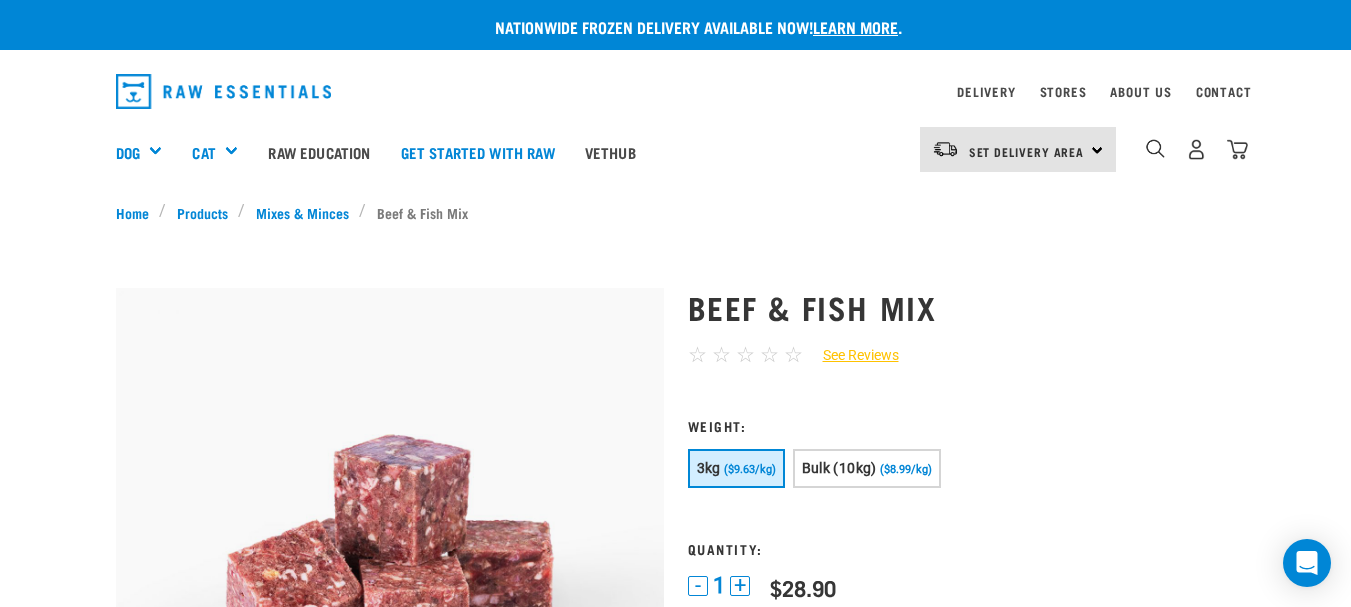 scroll, scrollTop: 0, scrollLeft: 0, axis: both 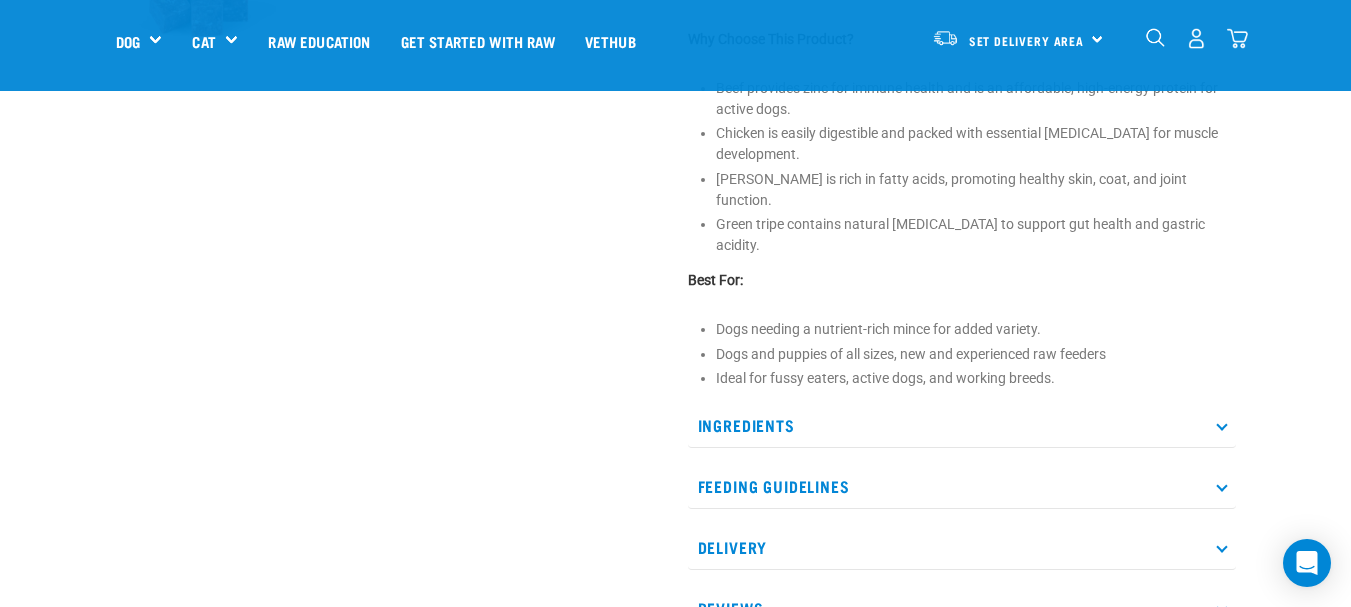 click on "Ingredients" at bounding box center [962, 425] 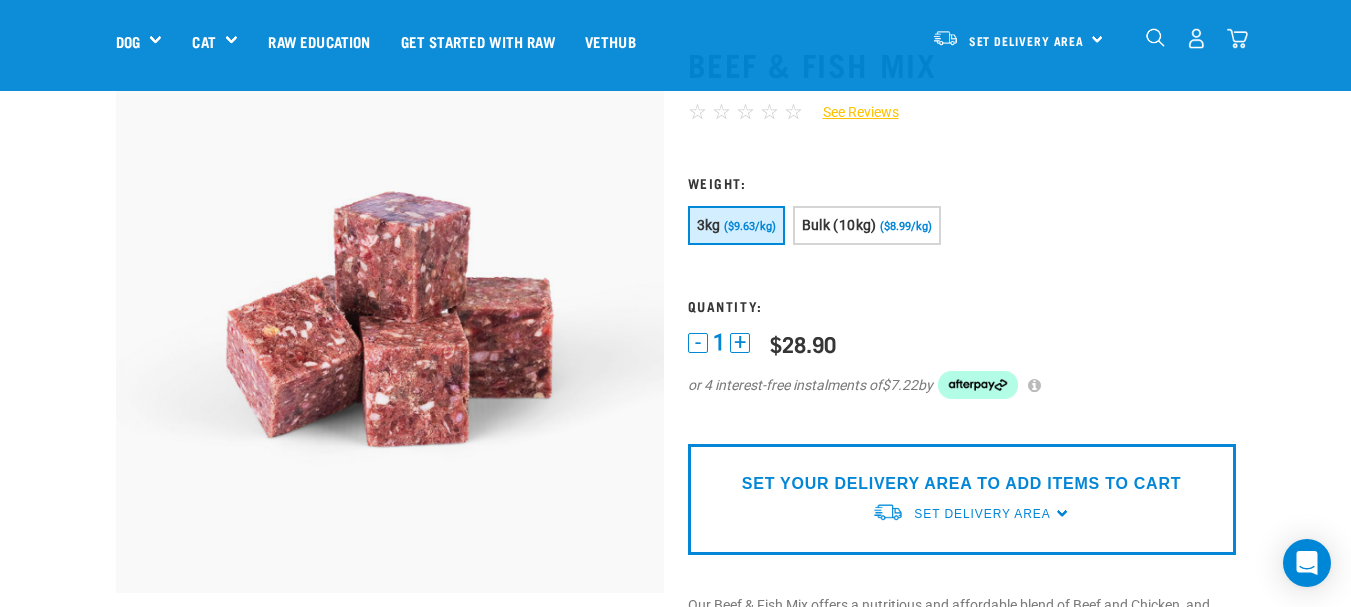 scroll, scrollTop: 0, scrollLeft: 0, axis: both 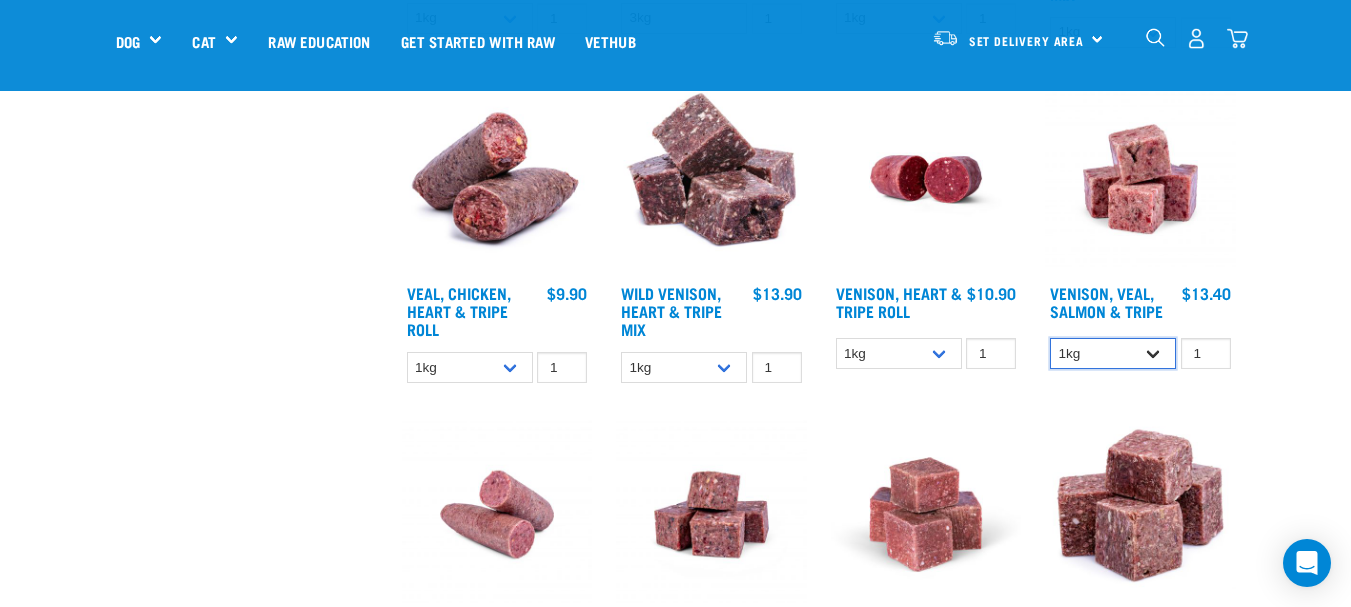 click on "1kg
3kg
Bulk (18kg)" at bounding box center (1113, 353) 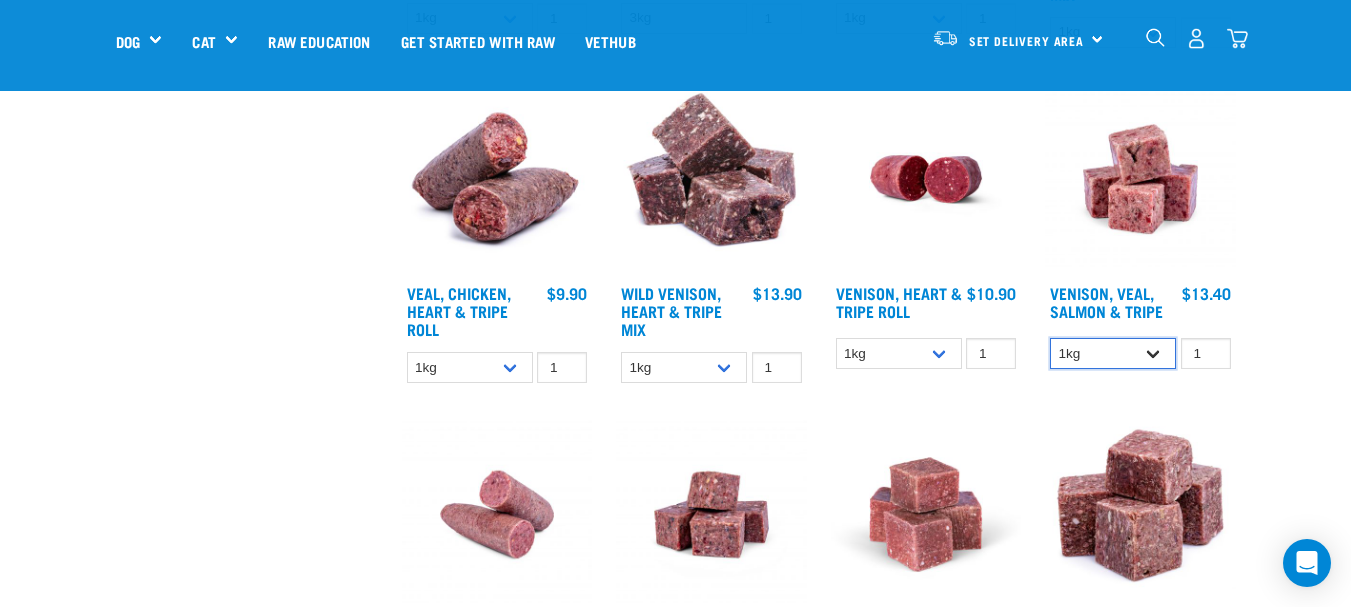 select on "62284" 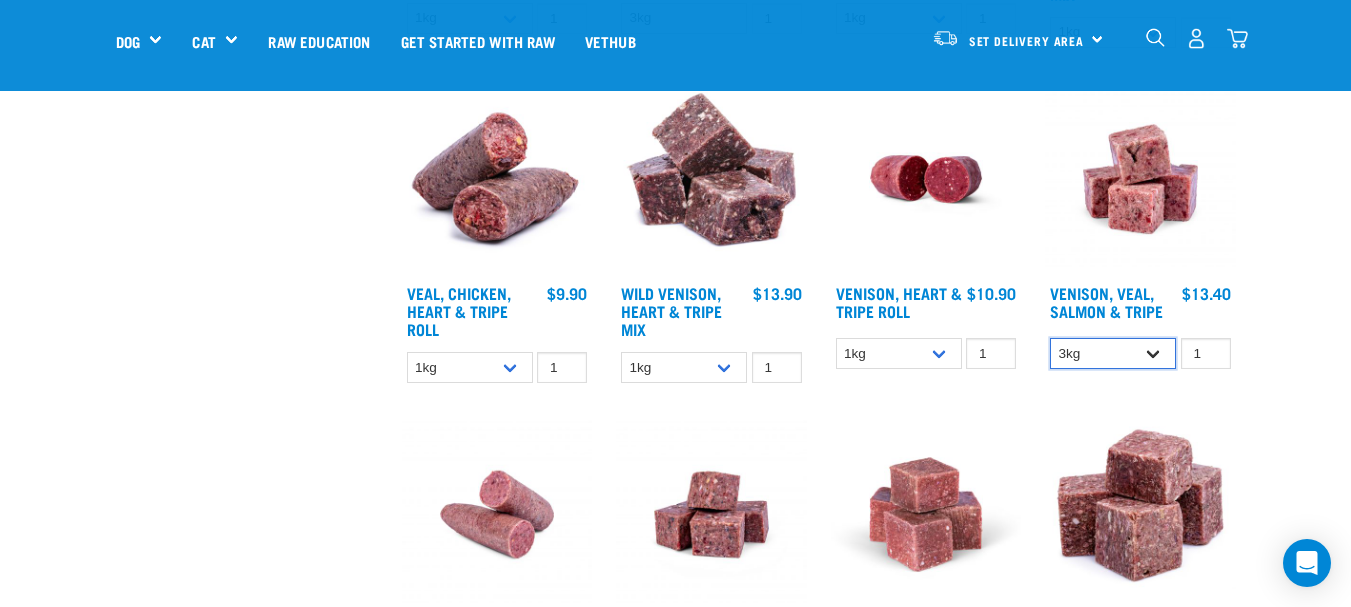 click on "1kg
3kg
Bulk (18kg)" at bounding box center (1113, 353) 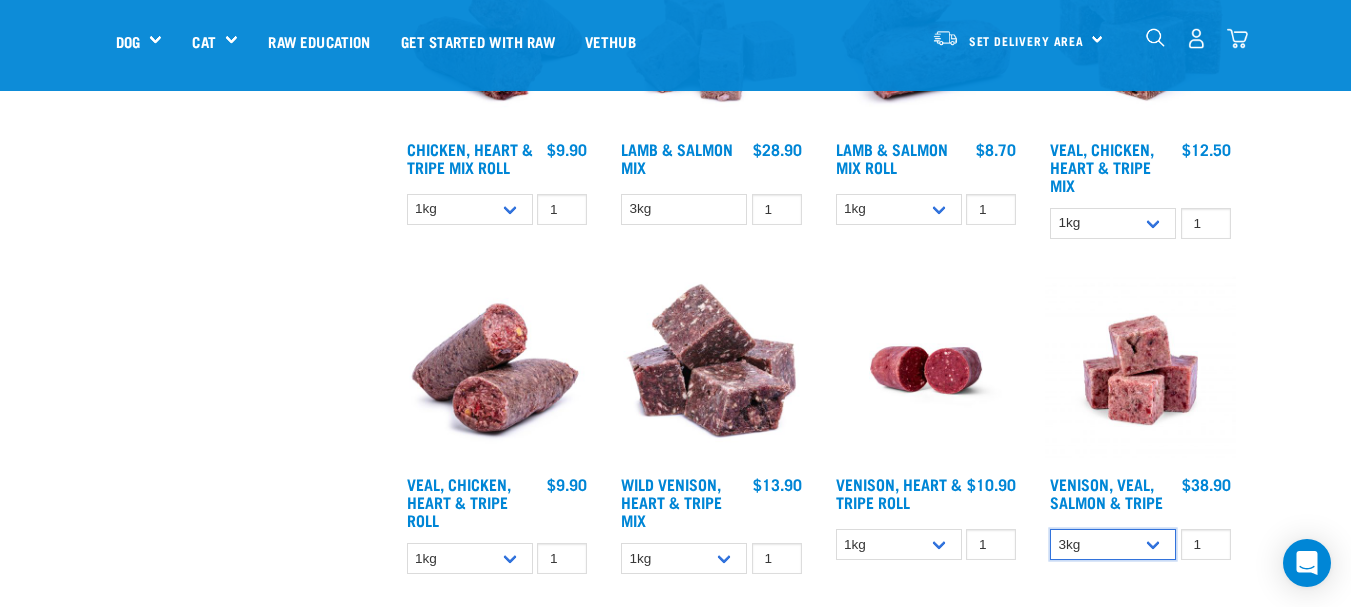 scroll, scrollTop: 1327, scrollLeft: 0, axis: vertical 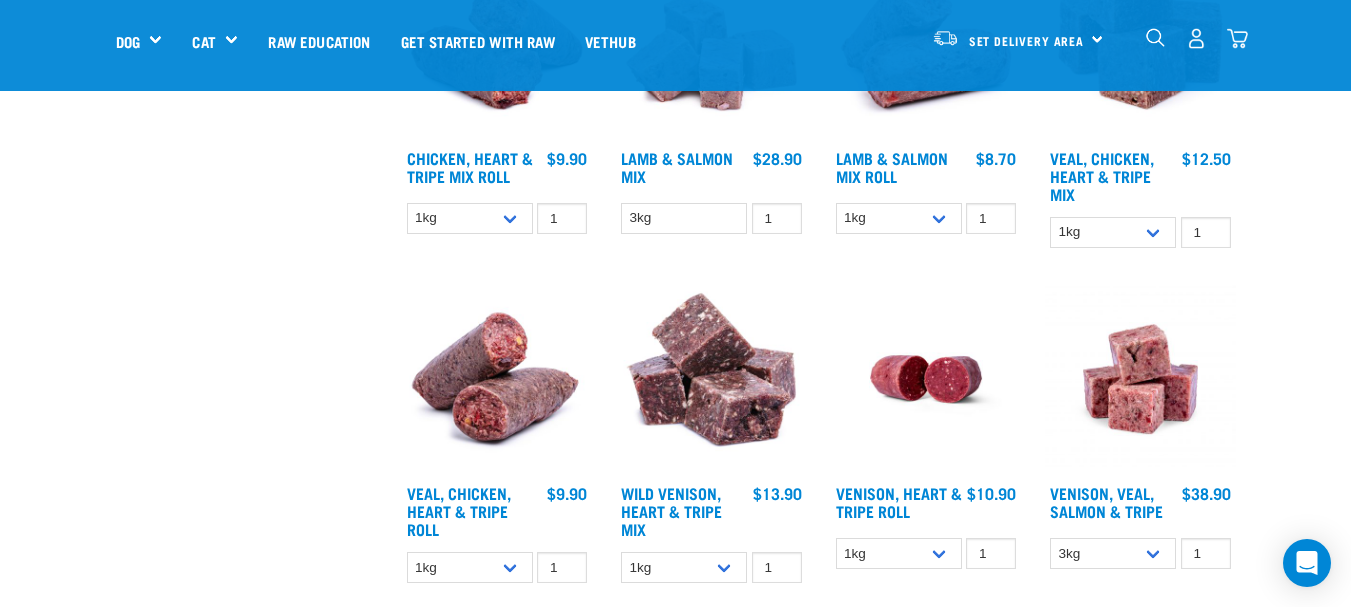 click at bounding box center [1140, 379] 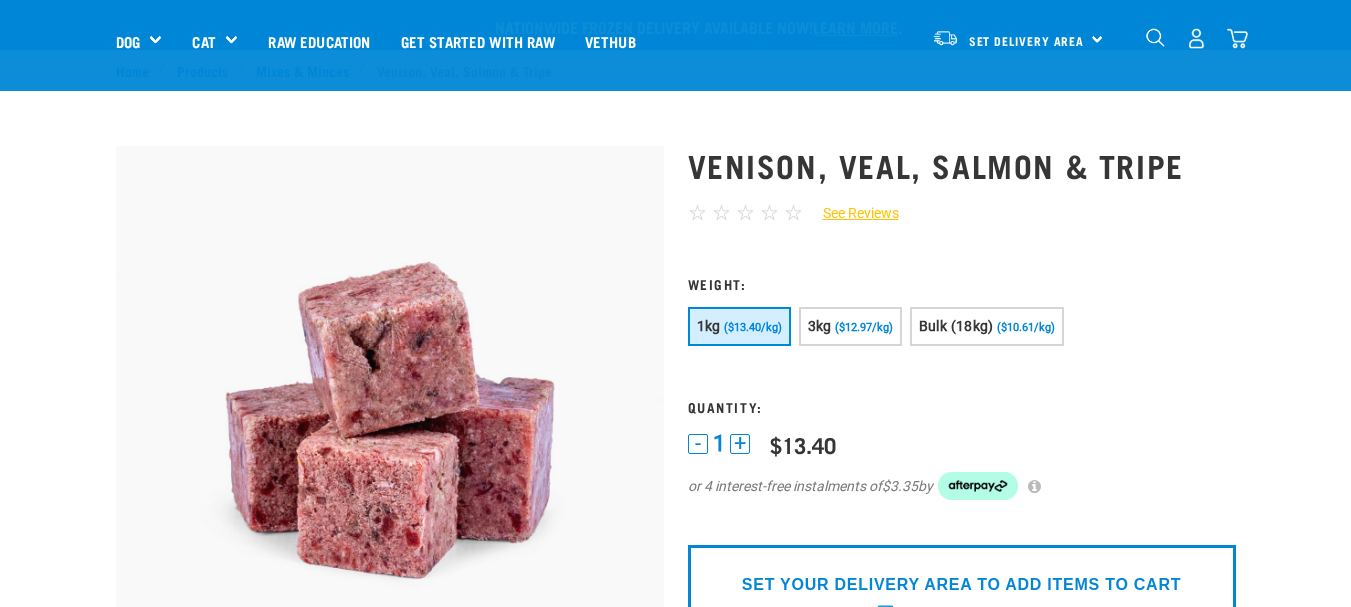 scroll, scrollTop: 100, scrollLeft: 0, axis: vertical 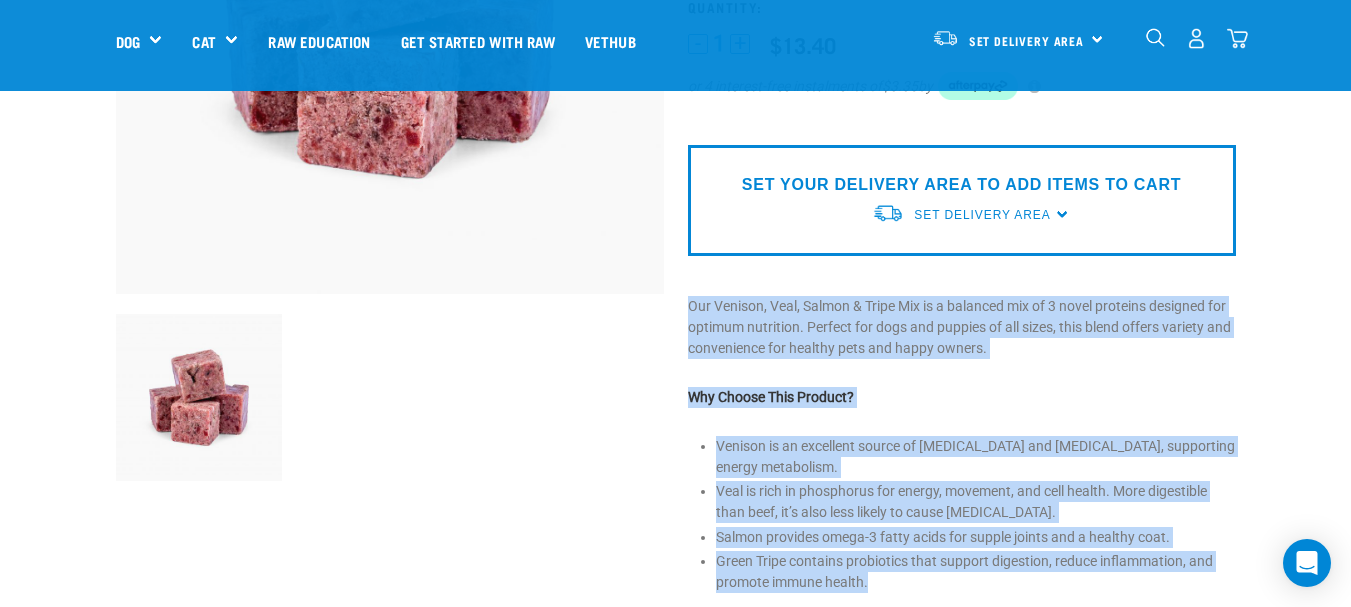 drag, startPoint x: 678, startPoint y: 301, endPoint x: 881, endPoint y: 562, distance: 330.65088 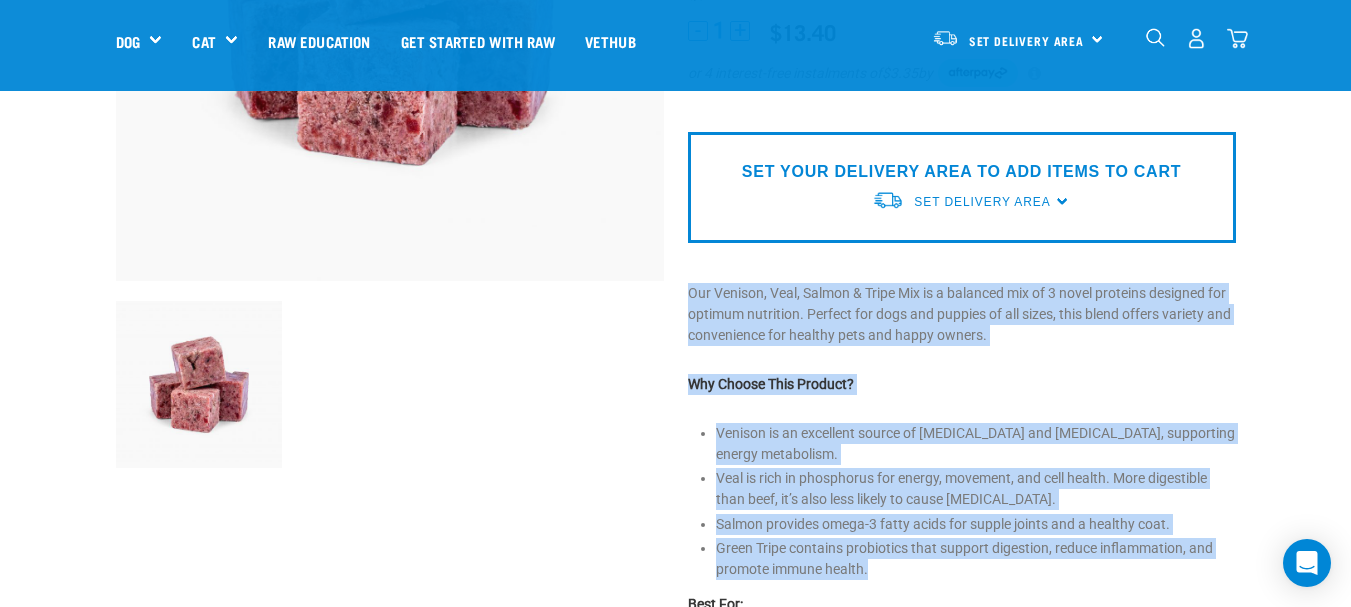 scroll, scrollTop: 500, scrollLeft: 0, axis: vertical 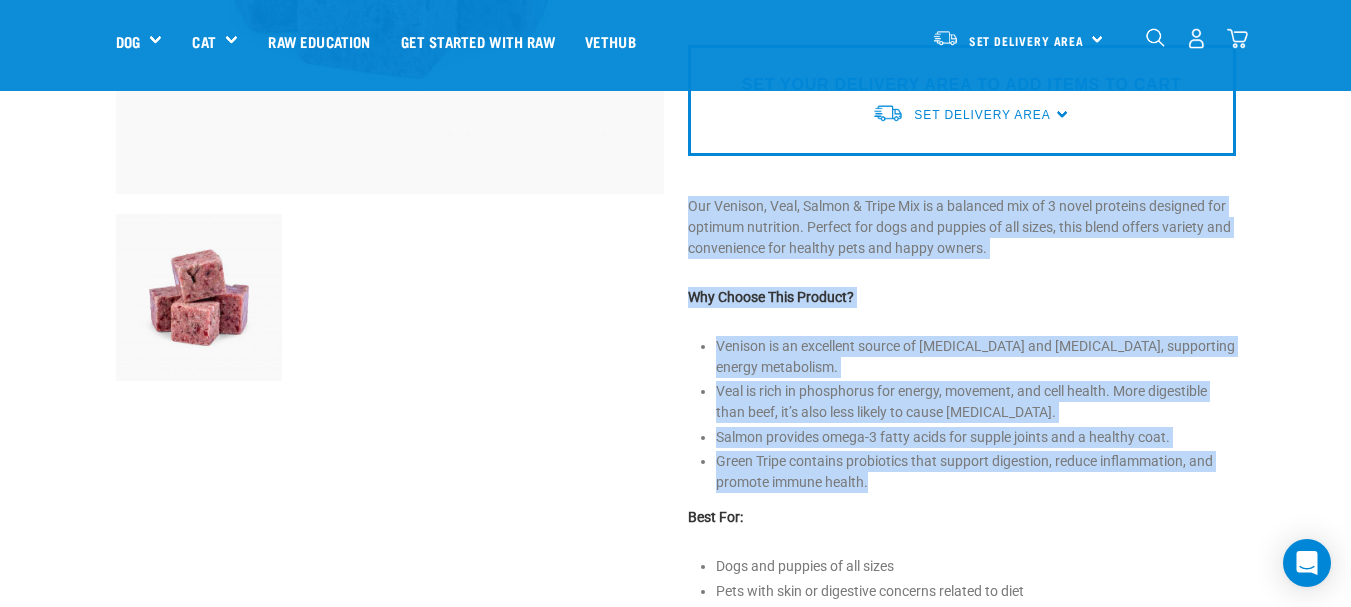 copy on "Our Venison, Veal, Salmon & Tripe Mix is a balanced mix of 3 novel proteins designed for optimum nutrition. Perfect for dogs and puppies of all sizes, this blend offers variety and convenience for healthy pets and happy owners.
Why Choose This Product?
Venison is an excellent source of thiamin and niacin, supporting energy metabolism. Veal is rich in phosphorus for energy, movement, and cell health. More digestible than beef, it’s also less likely to cause allergies. Salmon provides omega-3 fatty acids for supple joints and a healthy coat. Green Tripe contains probiotics that support digestion, reduce inflammation, and promote immune health." 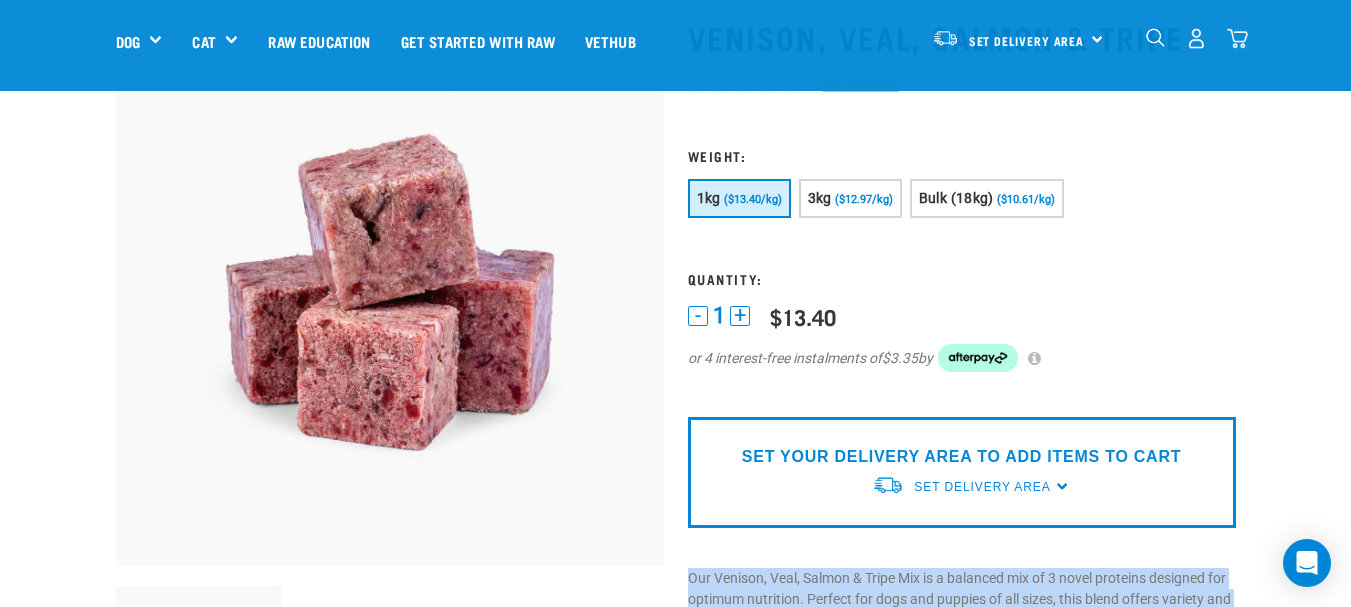 scroll, scrollTop: 100, scrollLeft: 0, axis: vertical 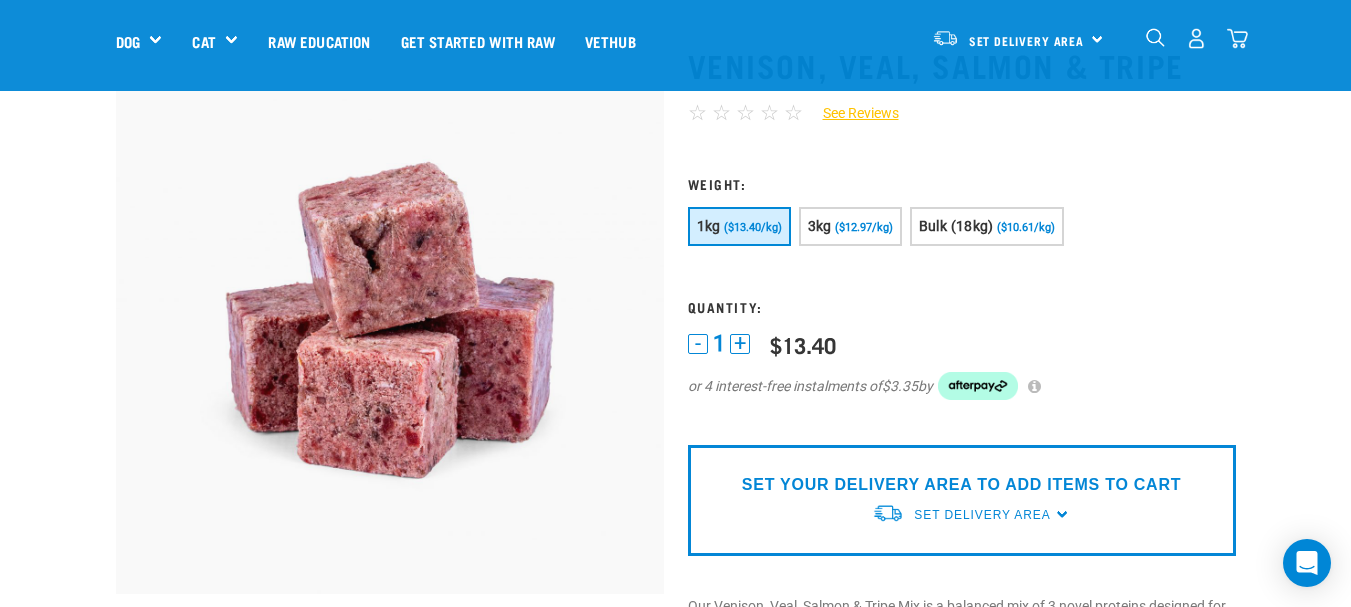 click on "Quantity:" at bounding box center [962, 306] 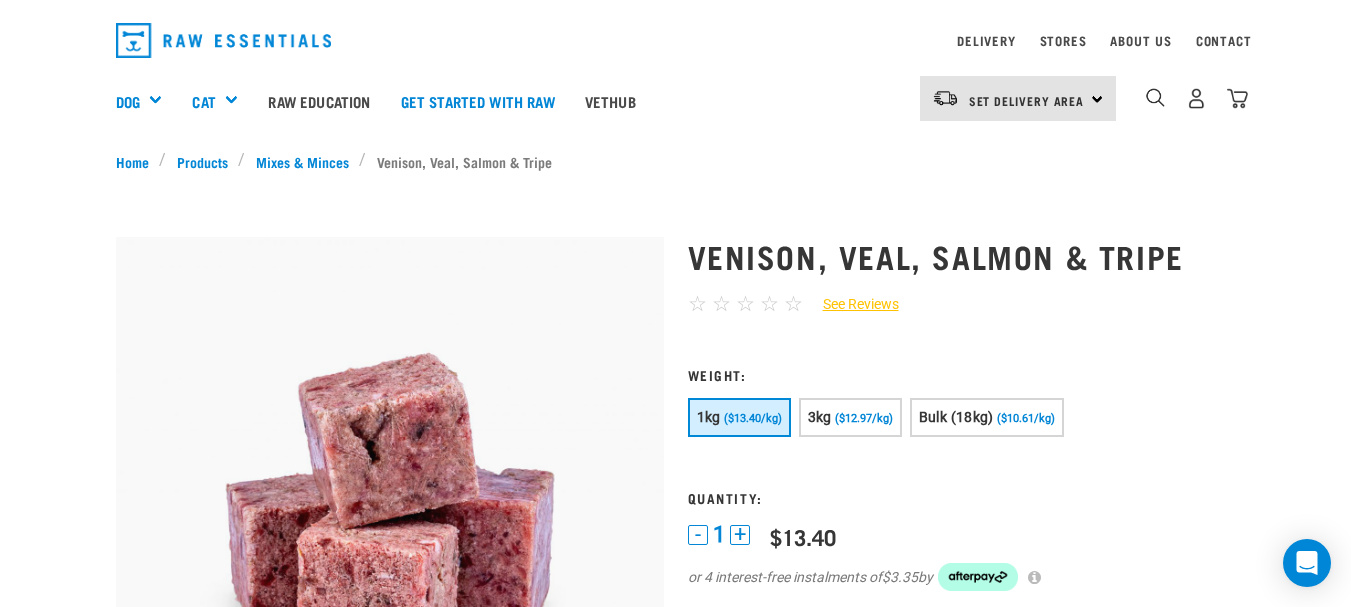 scroll, scrollTop: 100, scrollLeft: 0, axis: vertical 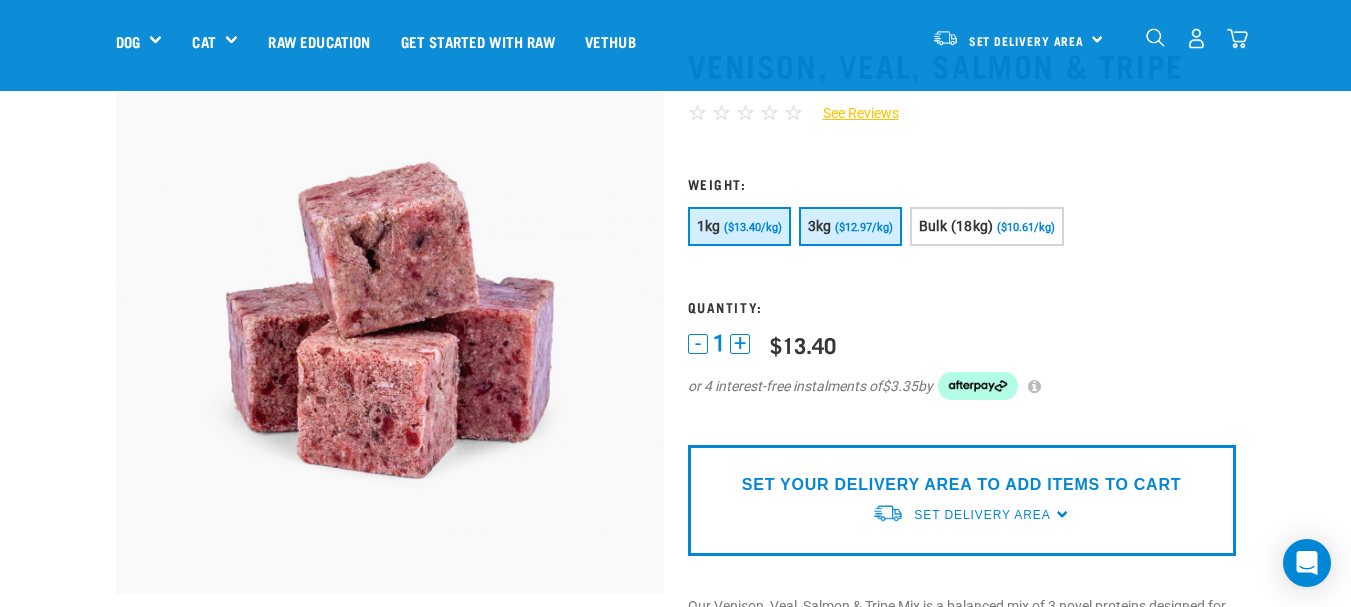click on "3kg
($12.97/kg)" at bounding box center [850, 226] 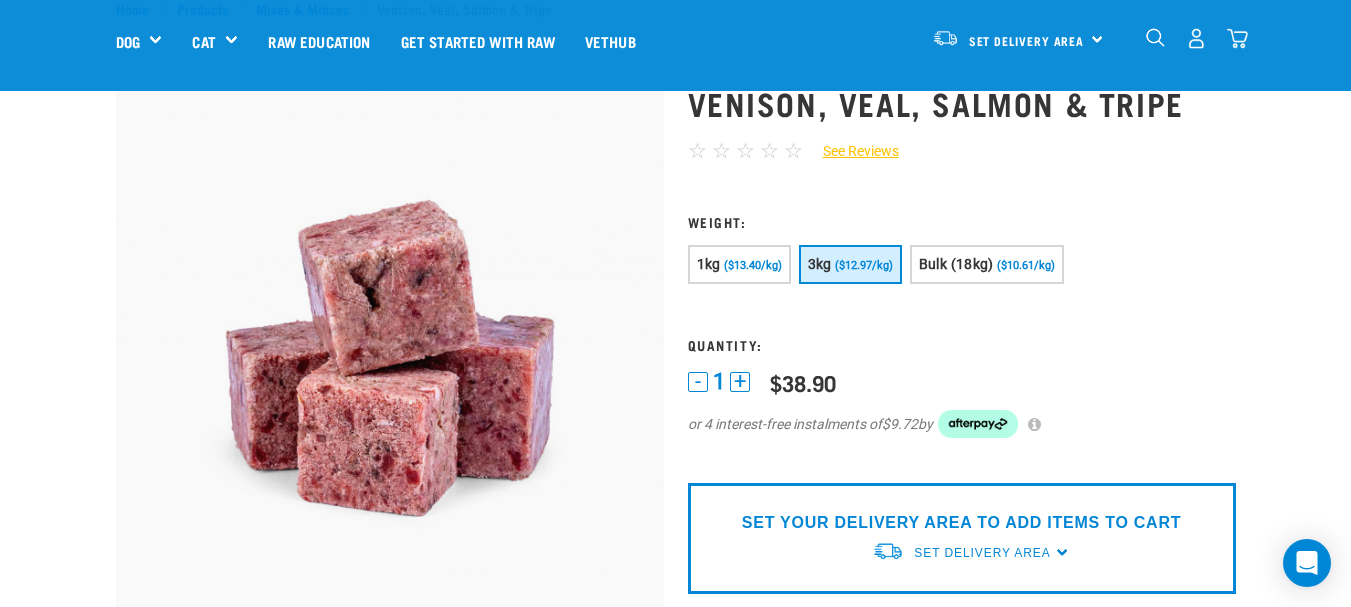 scroll, scrollTop: 0, scrollLeft: 0, axis: both 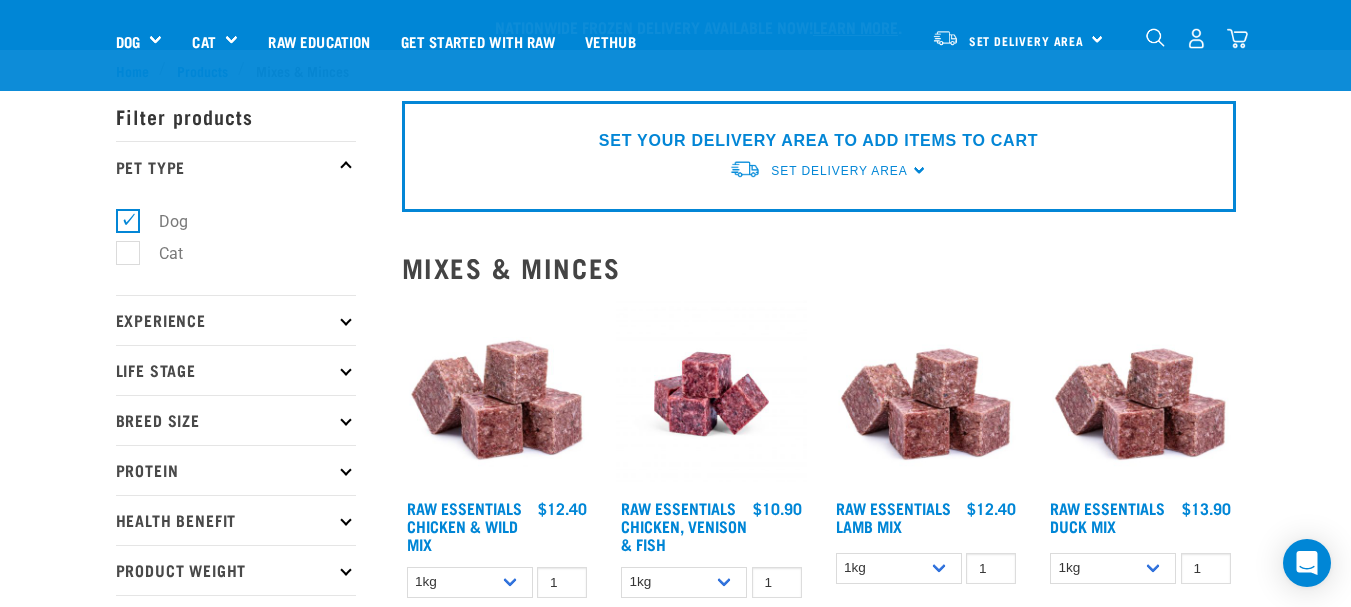 select on "62284" 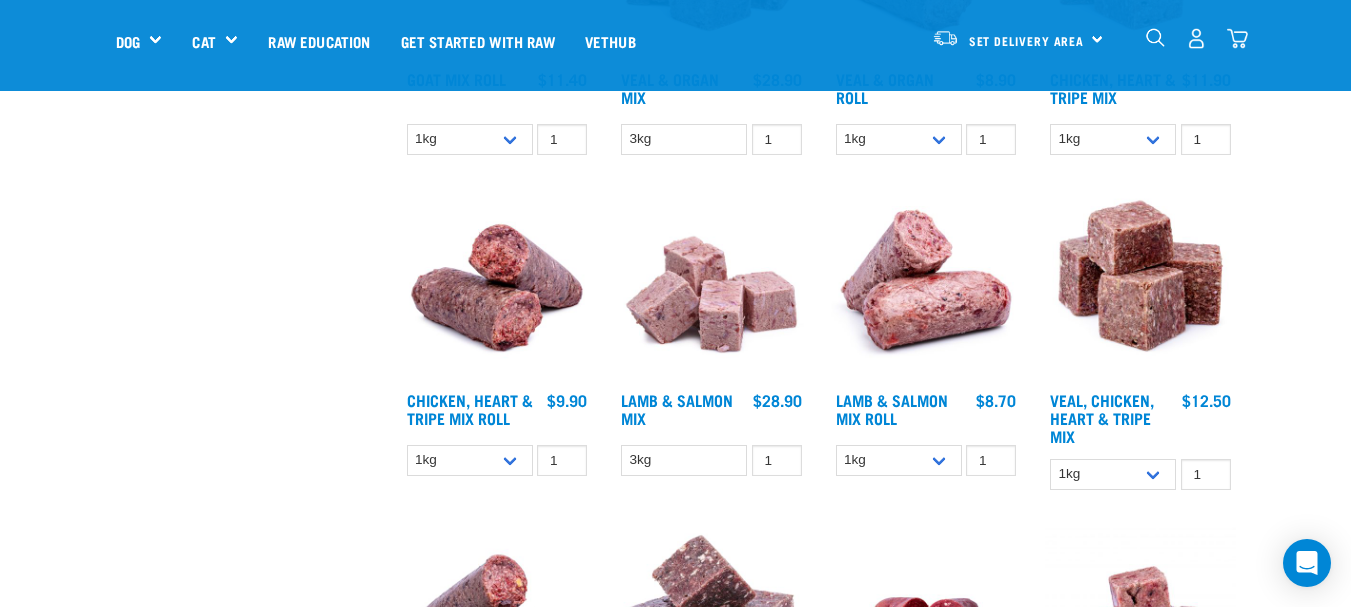 scroll, scrollTop: 0, scrollLeft: 0, axis: both 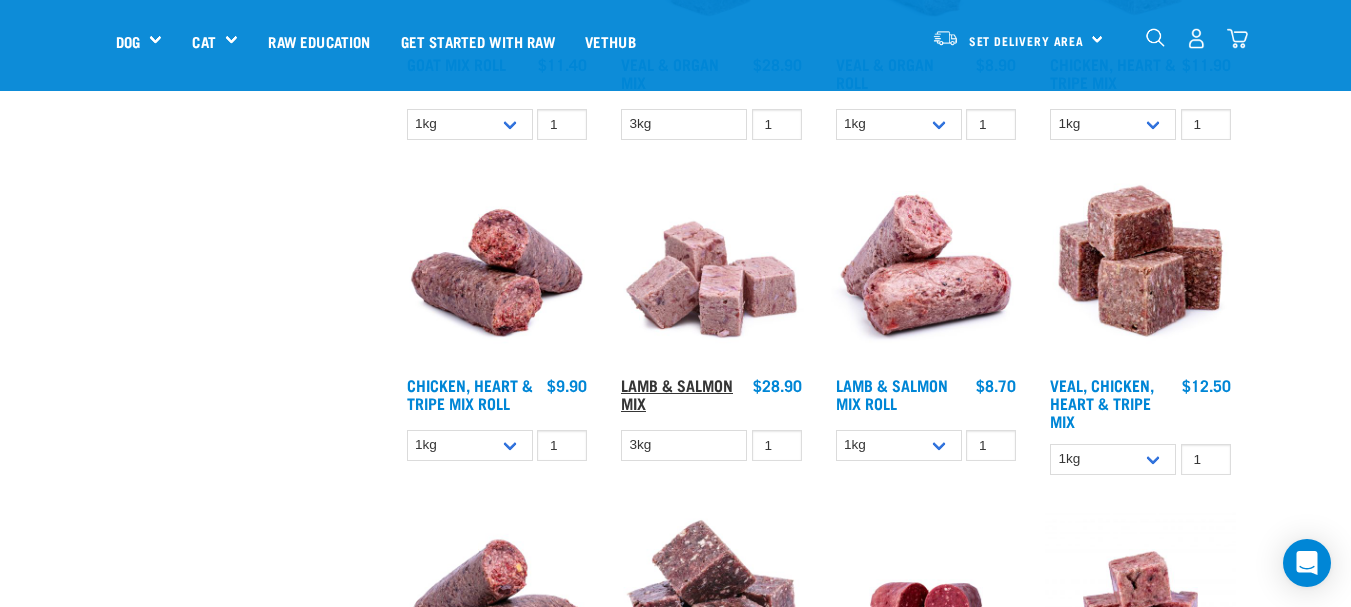 click on "Lamb & Salmon Mix" at bounding box center (677, 393) 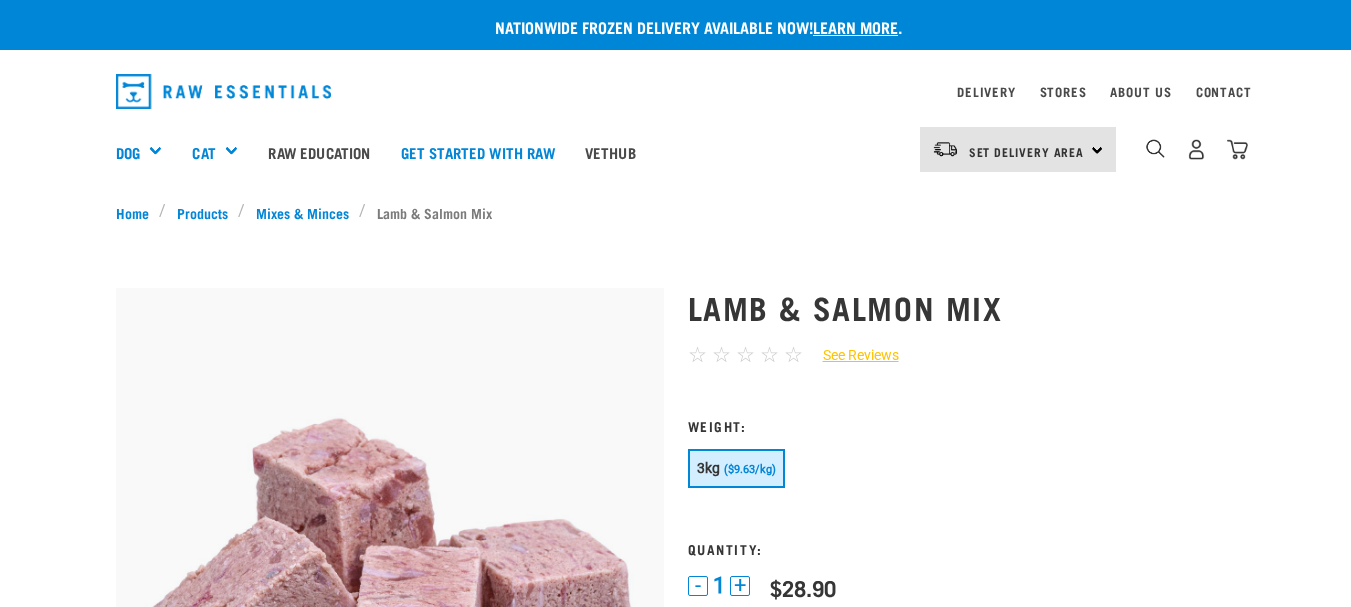 scroll, scrollTop: 0, scrollLeft: 0, axis: both 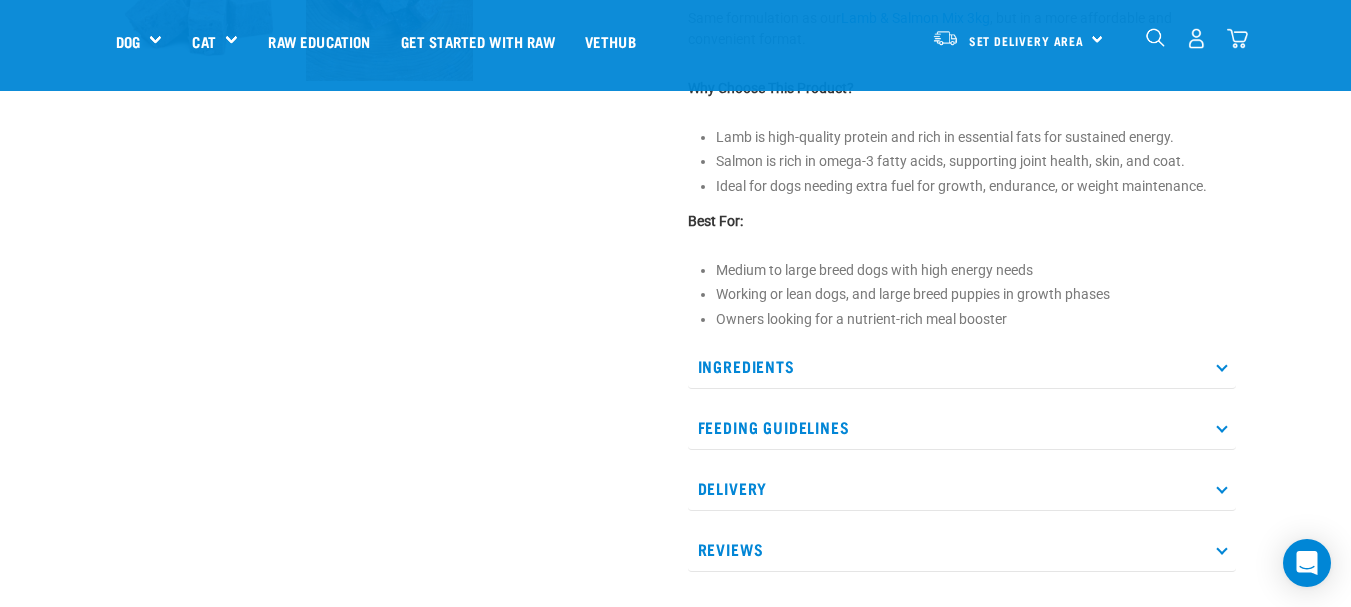 click on "Ingredients" at bounding box center (962, 366) 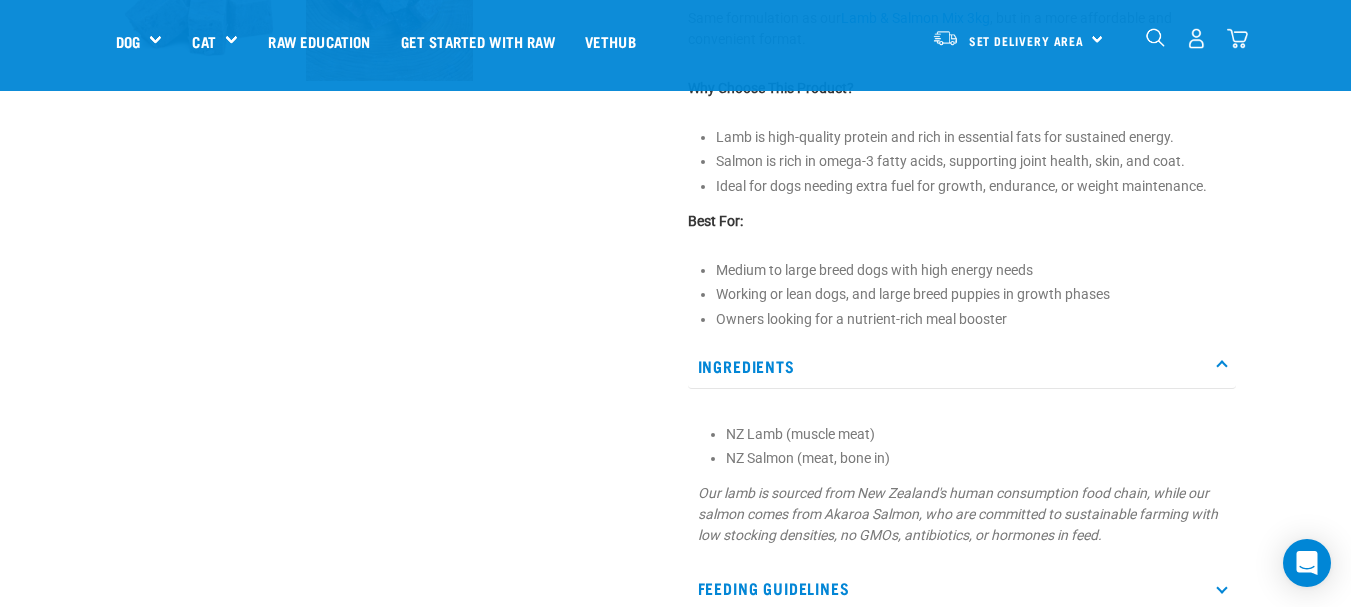 click on "Ingredients" at bounding box center [962, 366] 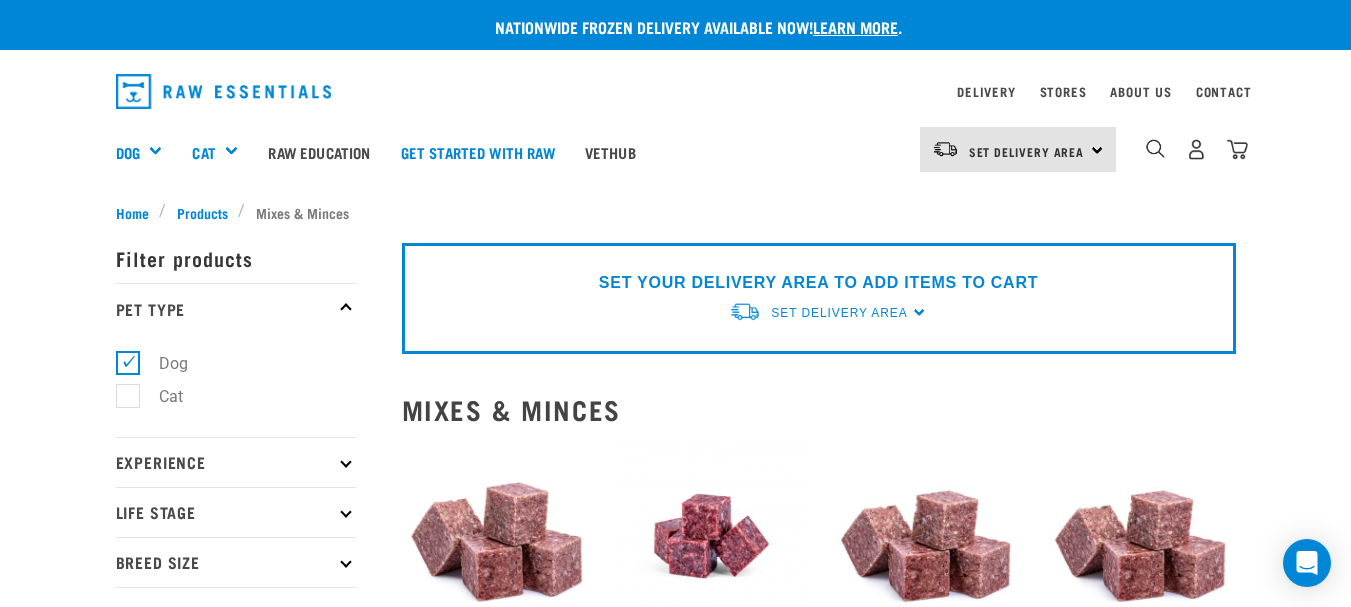 scroll, scrollTop: 1242, scrollLeft: 0, axis: vertical 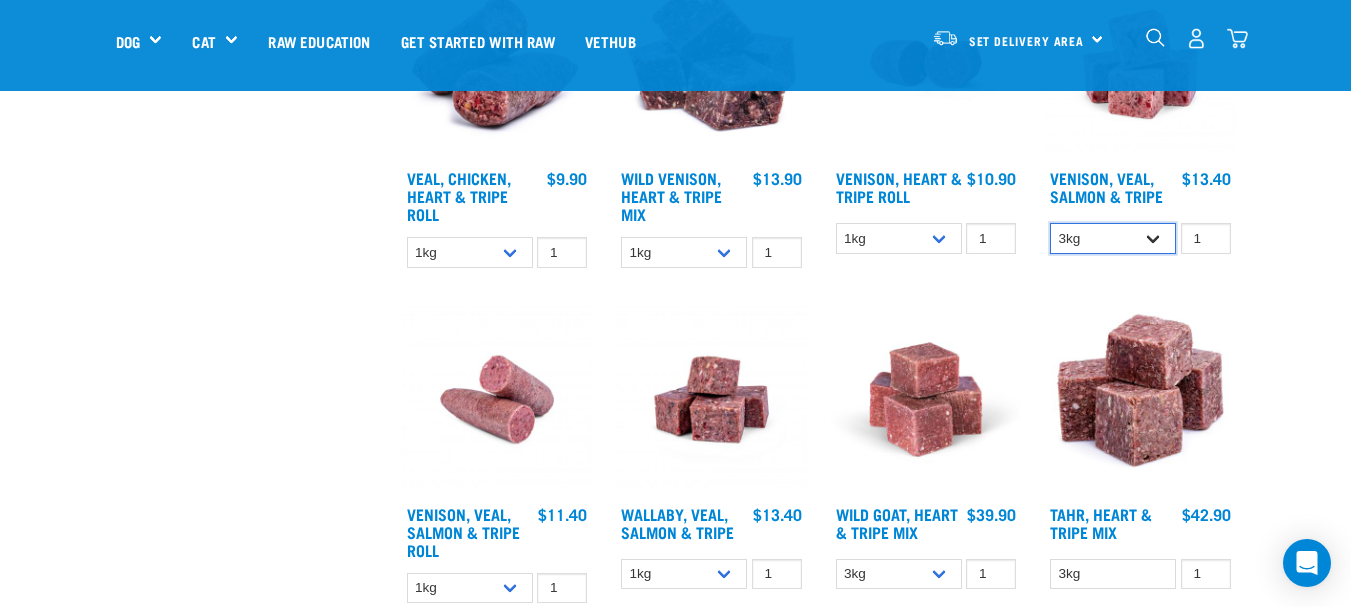 click on "1kg
3kg
Bulk (18kg)" at bounding box center (1113, 238) 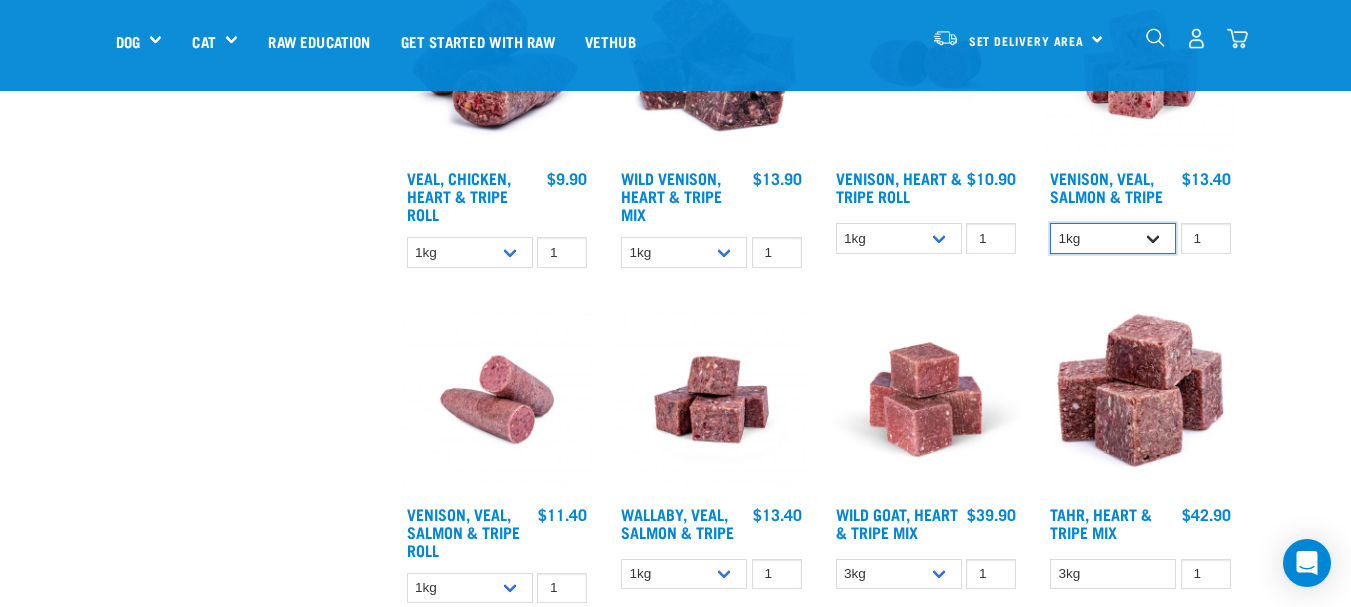 click on "1kg
3kg
Bulk (18kg)" at bounding box center (1113, 238) 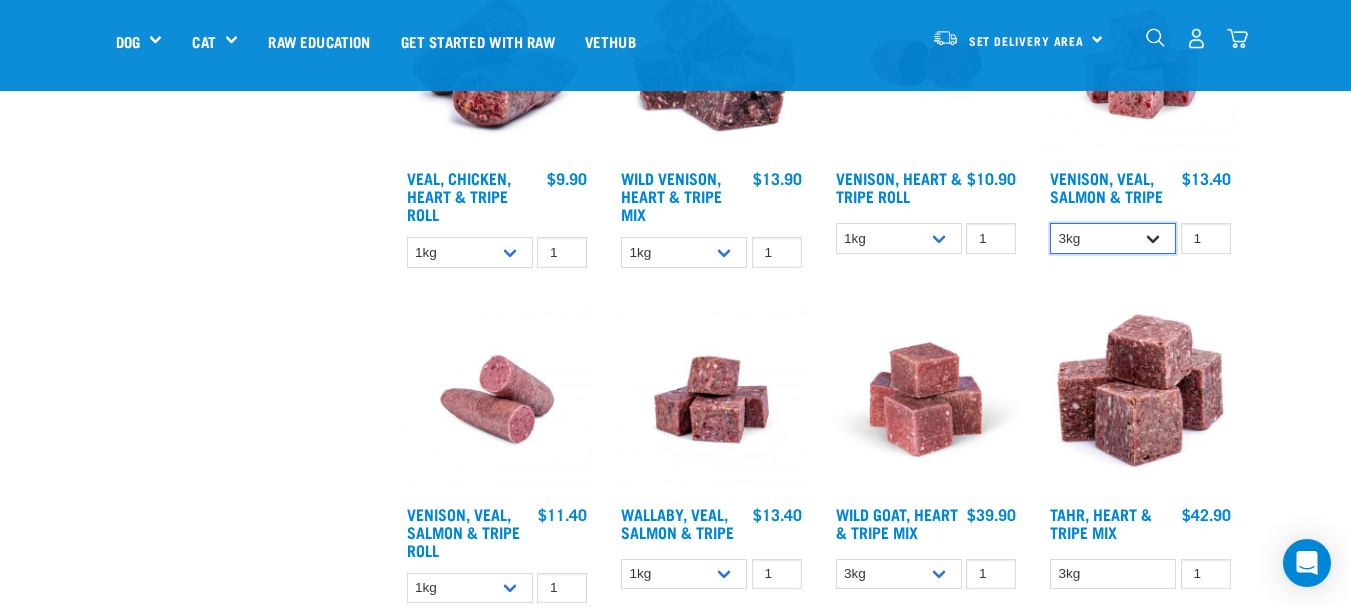 click on "1kg
3kg
Bulk (18kg)" at bounding box center (1113, 238) 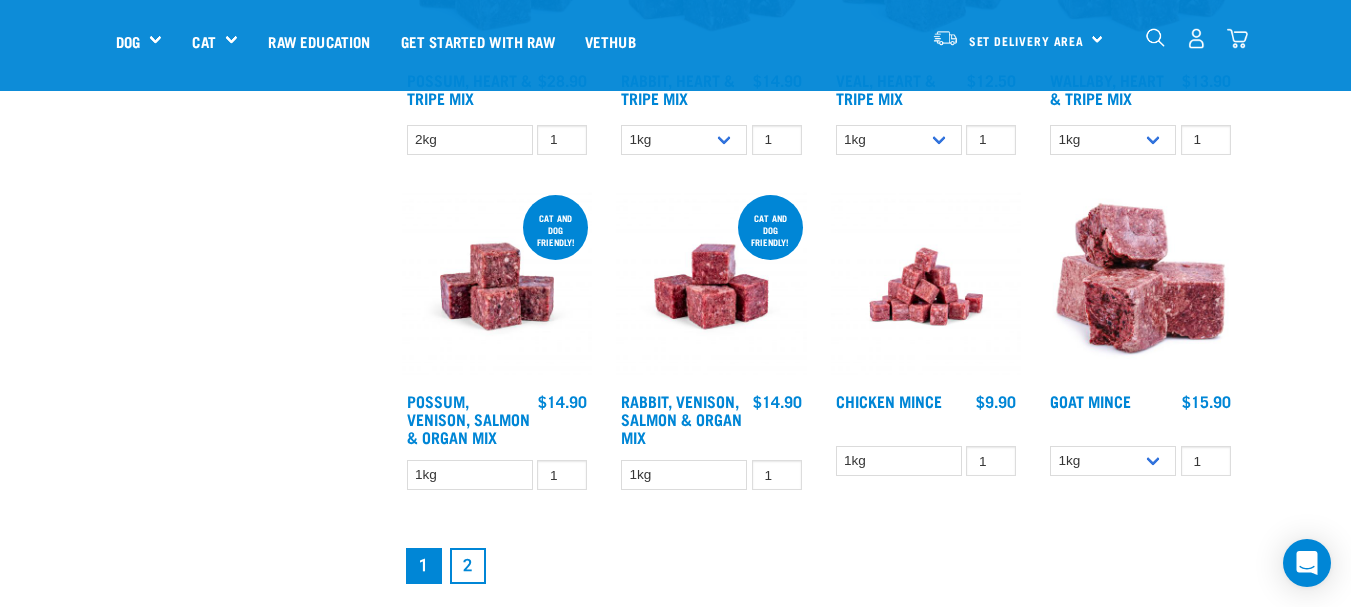 scroll, scrollTop: 2442, scrollLeft: 0, axis: vertical 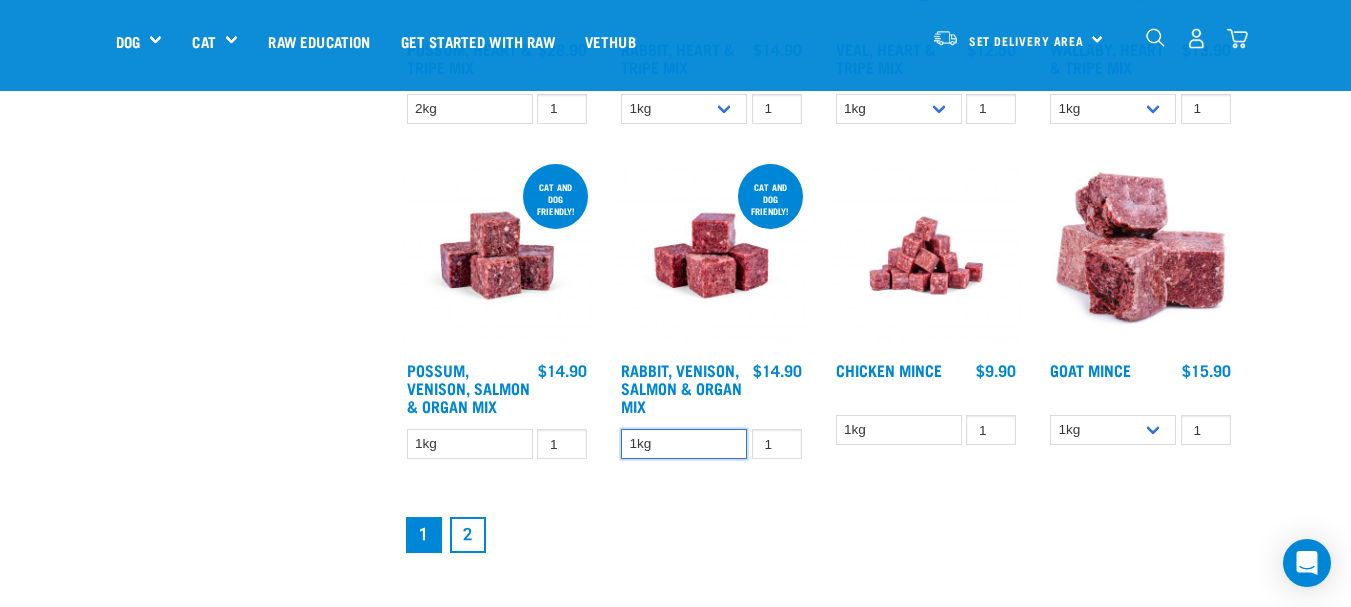click on "1kg" at bounding box center [684, 444] 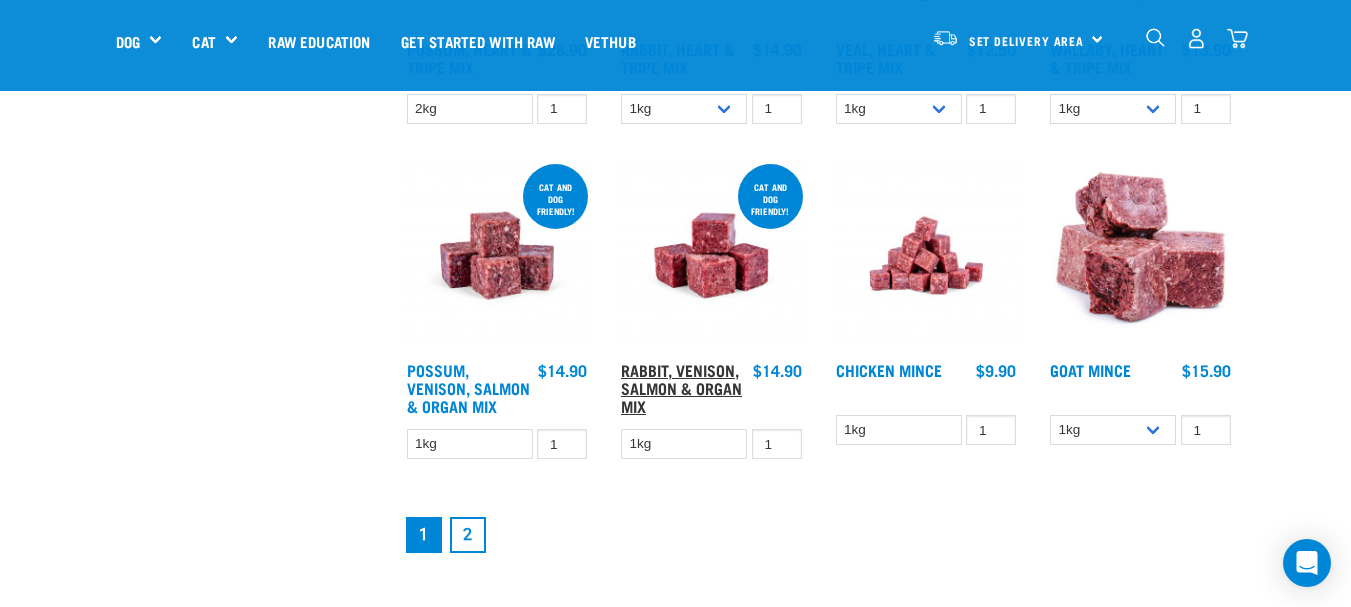 click on "Rabbit, Venison, Salmon & Organ Mix" at bounding box center [681, 387] 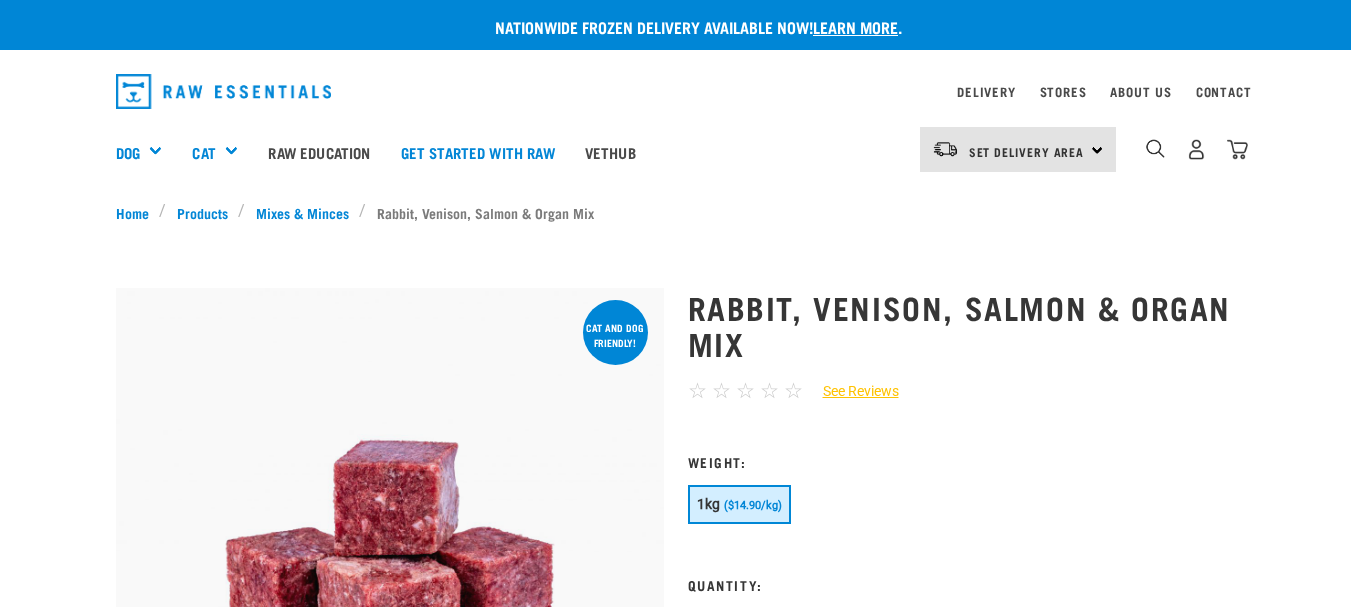 scroll, scrollTop: 0, scrollLeft: 0, axis: both 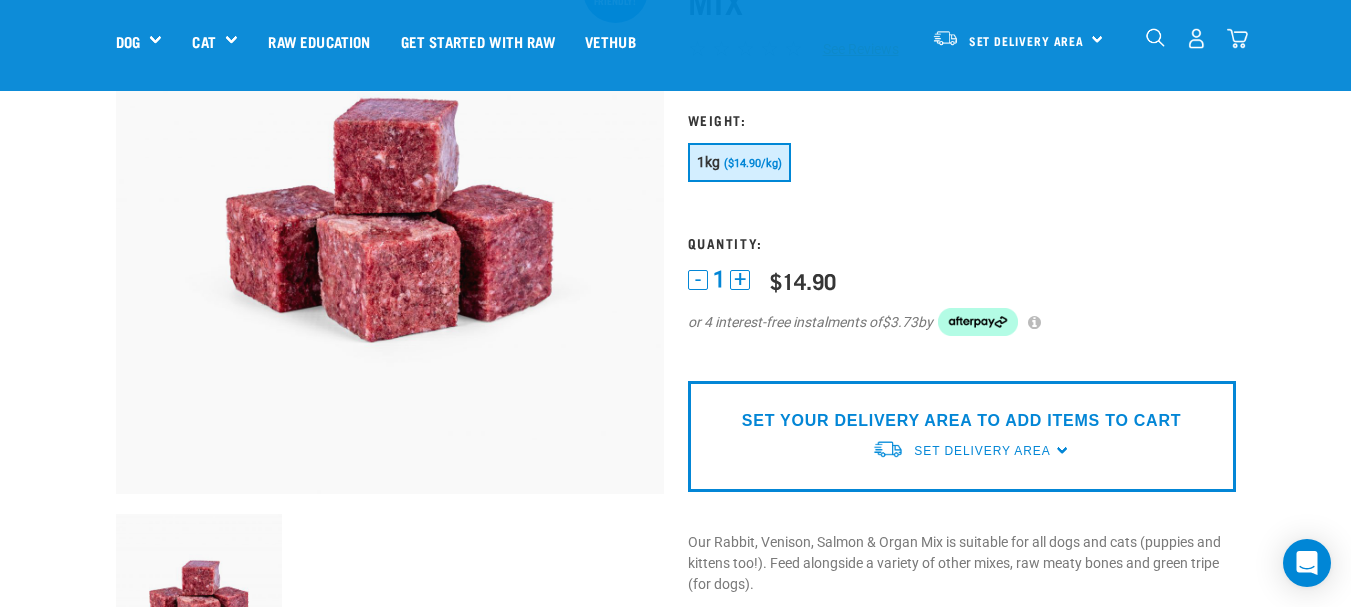 click on "($14.90/kg)" at bounding box center (753, 163) 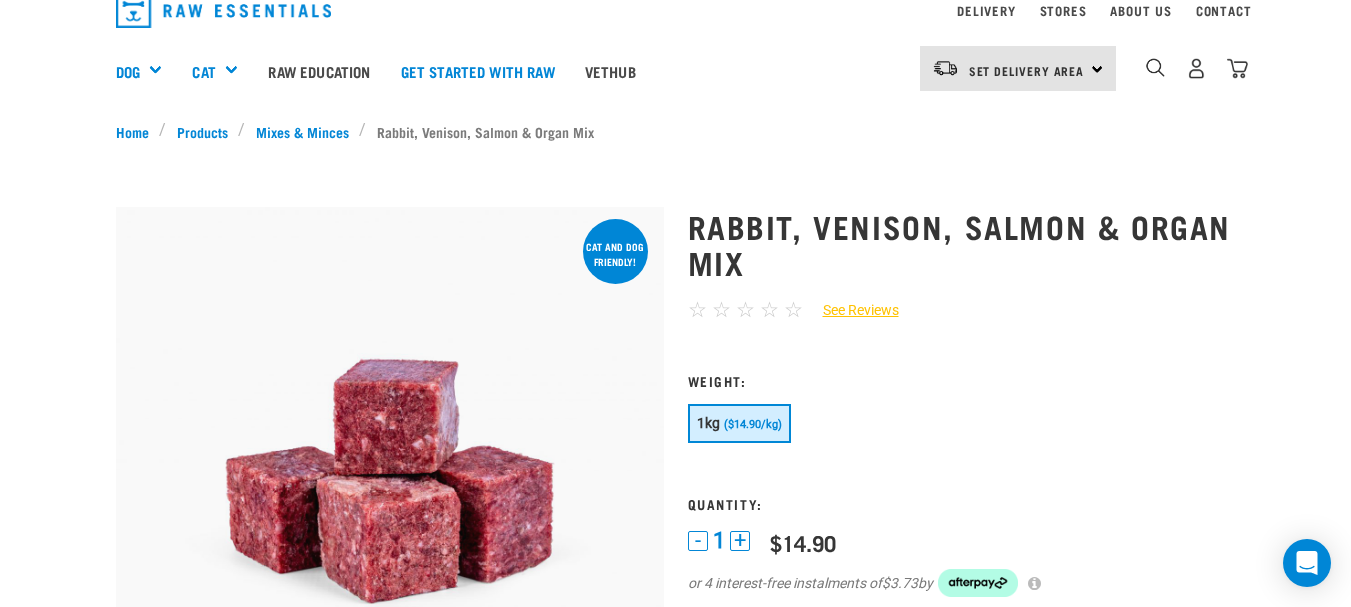 scroll, scrollTop: 200, scrollLeft: 0, axis: vertical 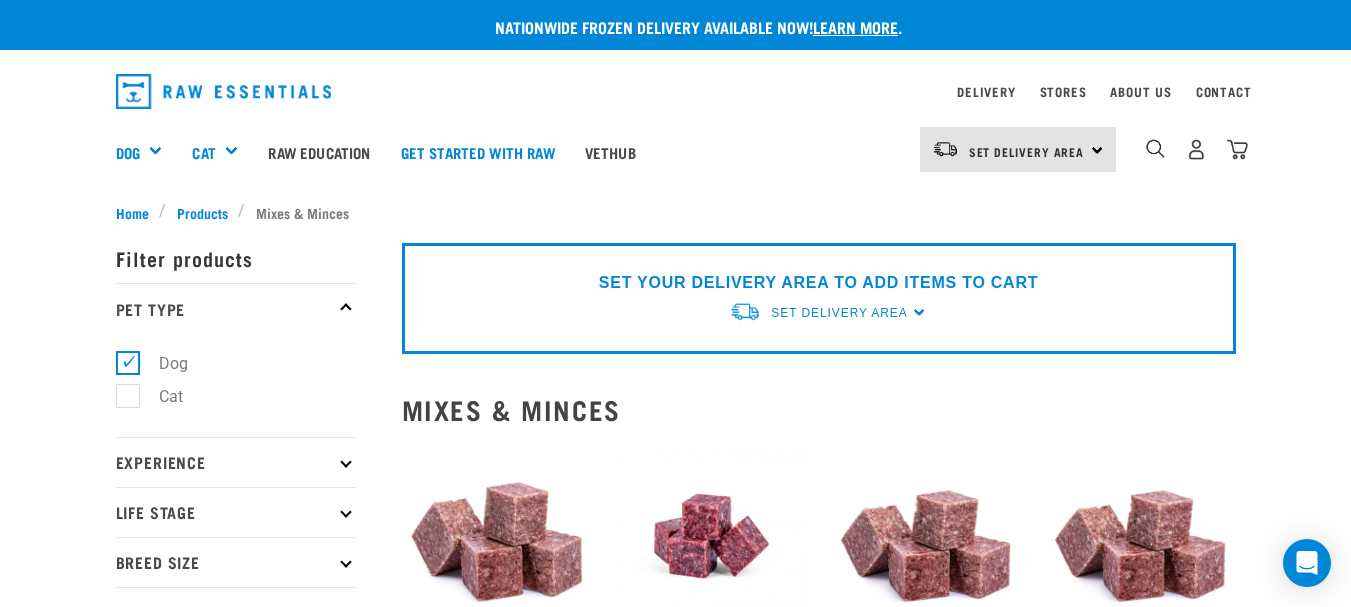 select on "62284" 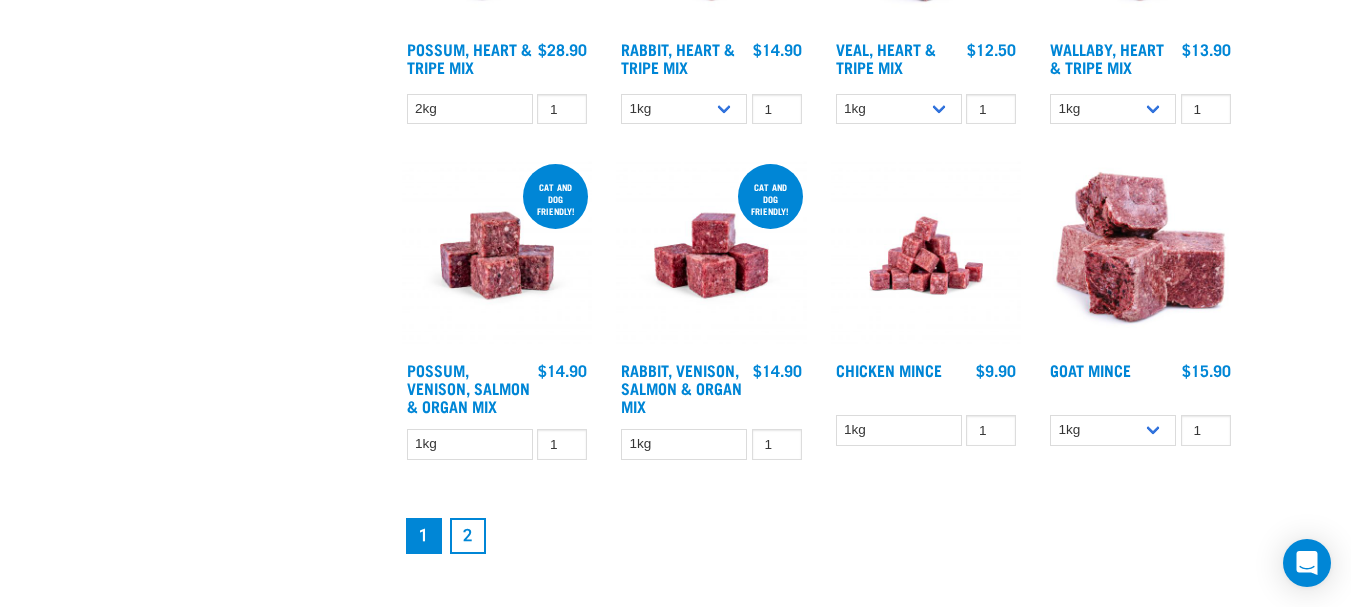 scroll, scrollTop: 0, scrollLeft: 0, axis: both 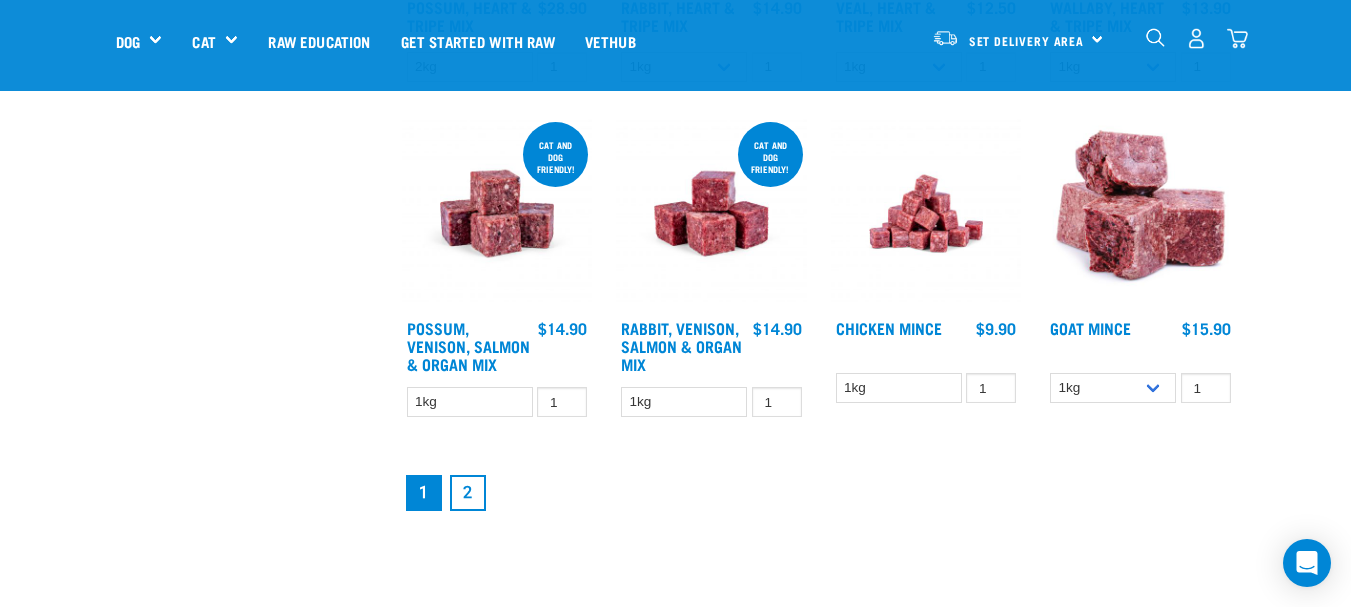 click on "2" at bounding box center [468, 493] 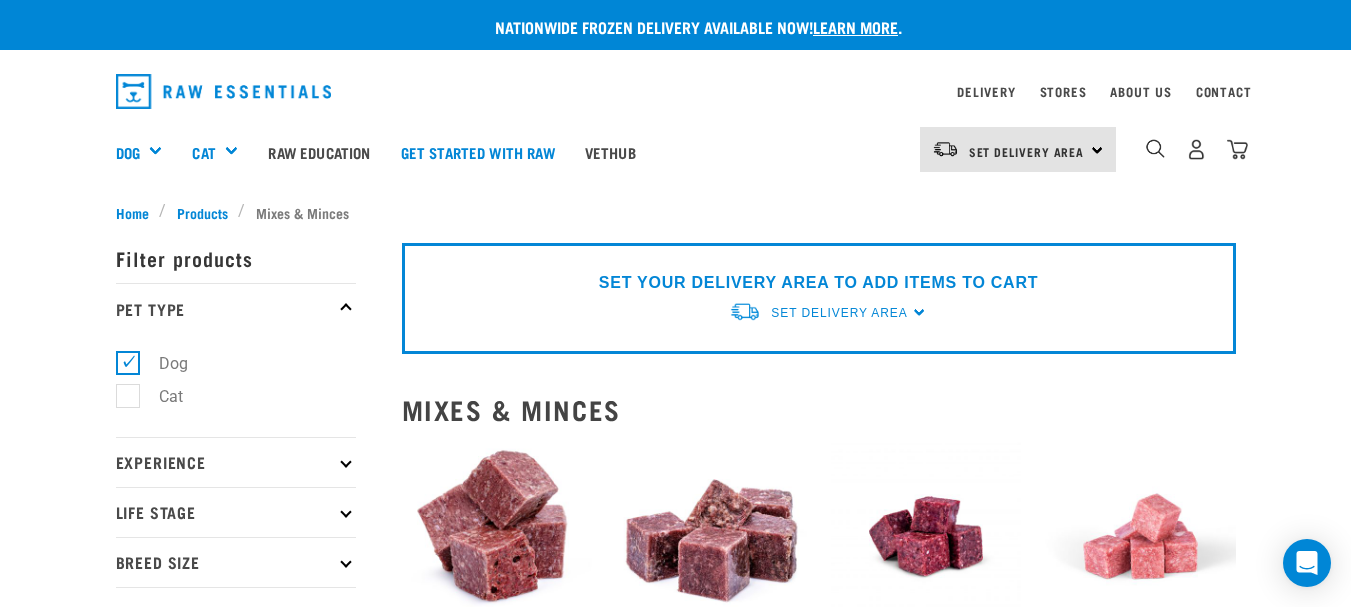 scroll, scrollTop: 85, scrollLeft: 0, axis: vertical 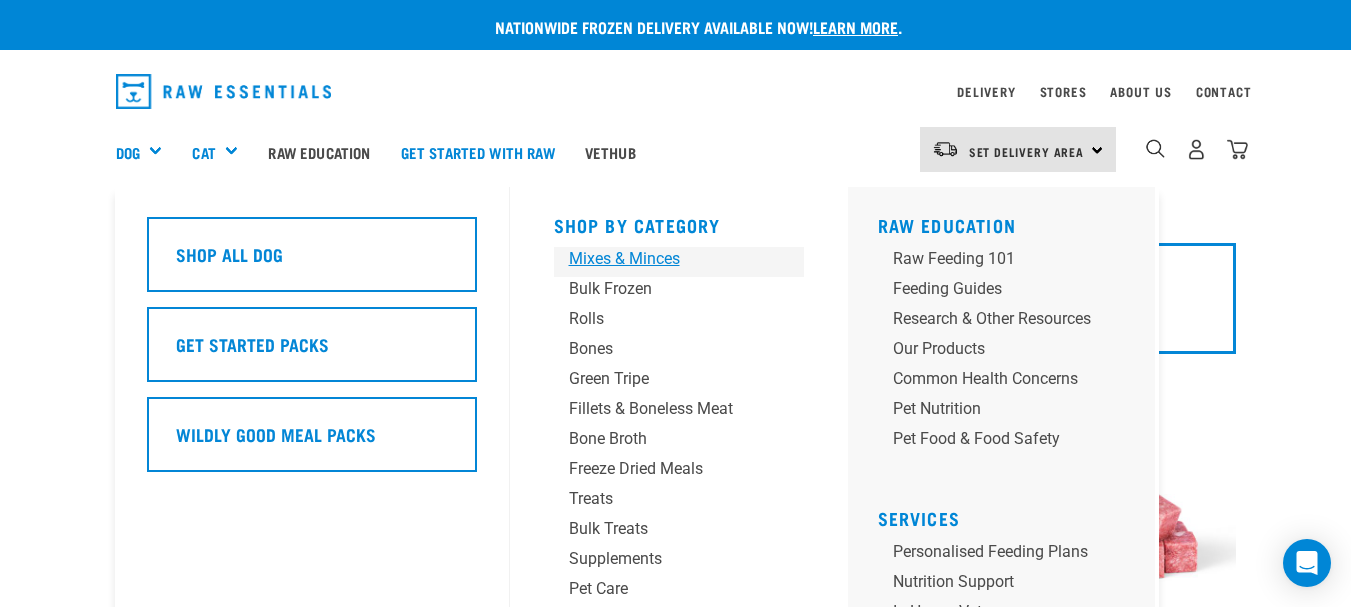click on "Mixes & Minces" at bounding box center (662, 259) 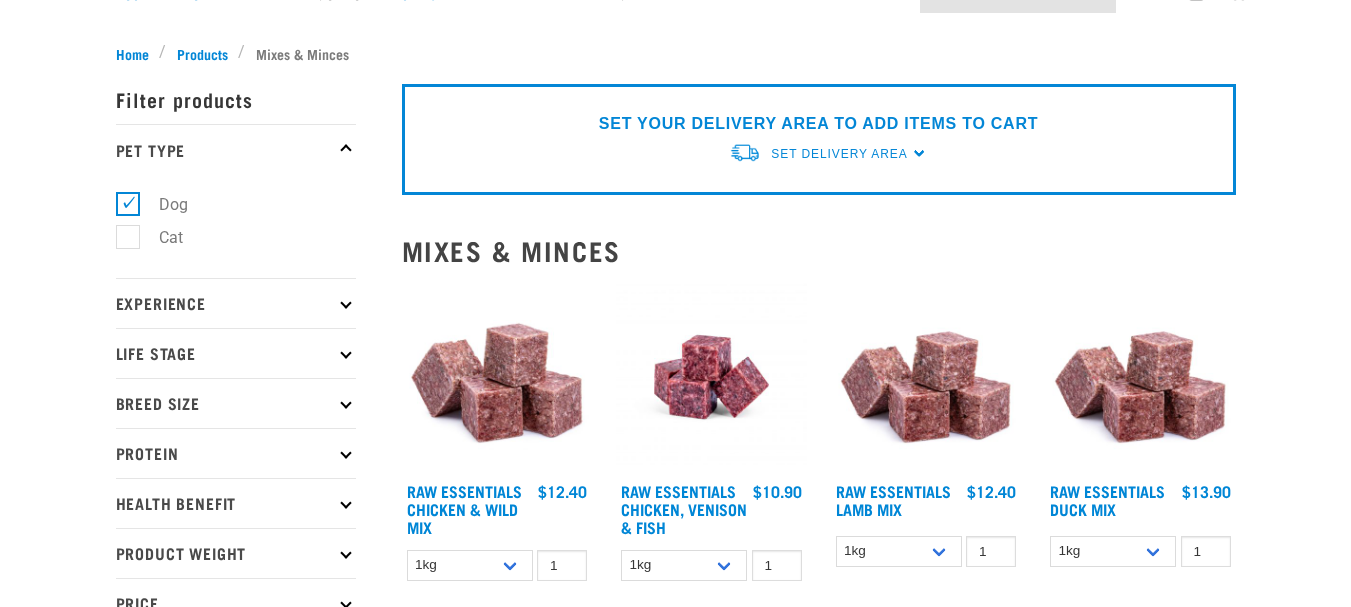 scroll, scrollTop: 300, scrollLeft: 0, axis: vertical 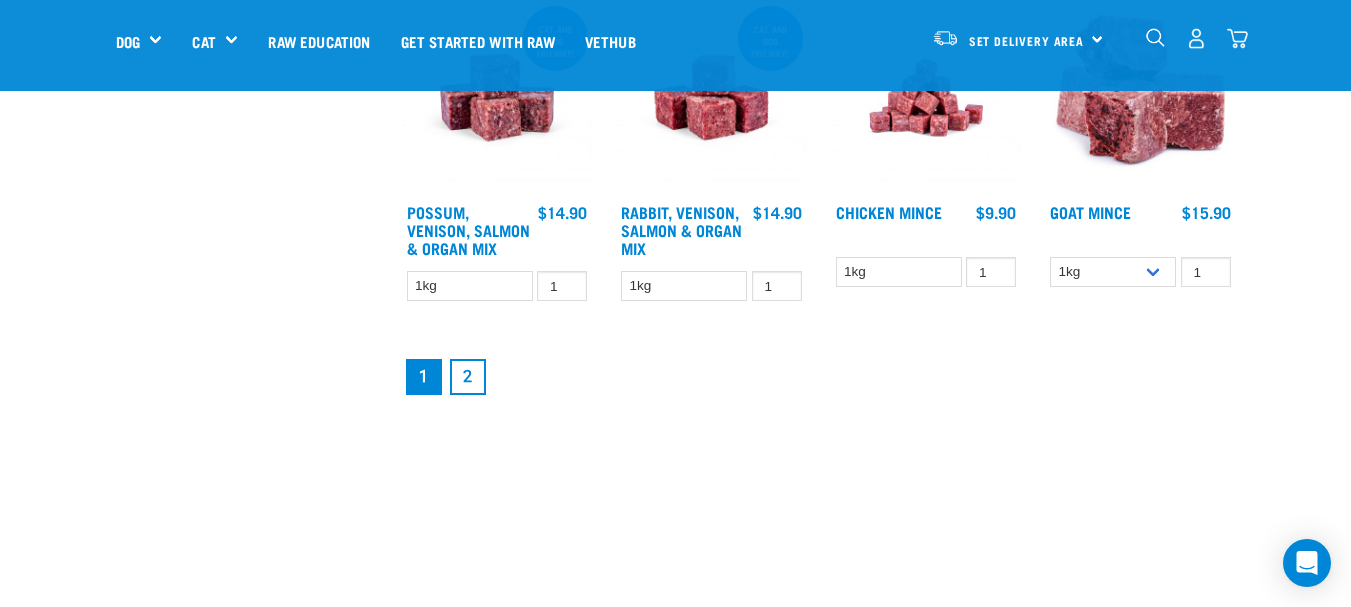 click on "2" at bounding box center [468, 377] 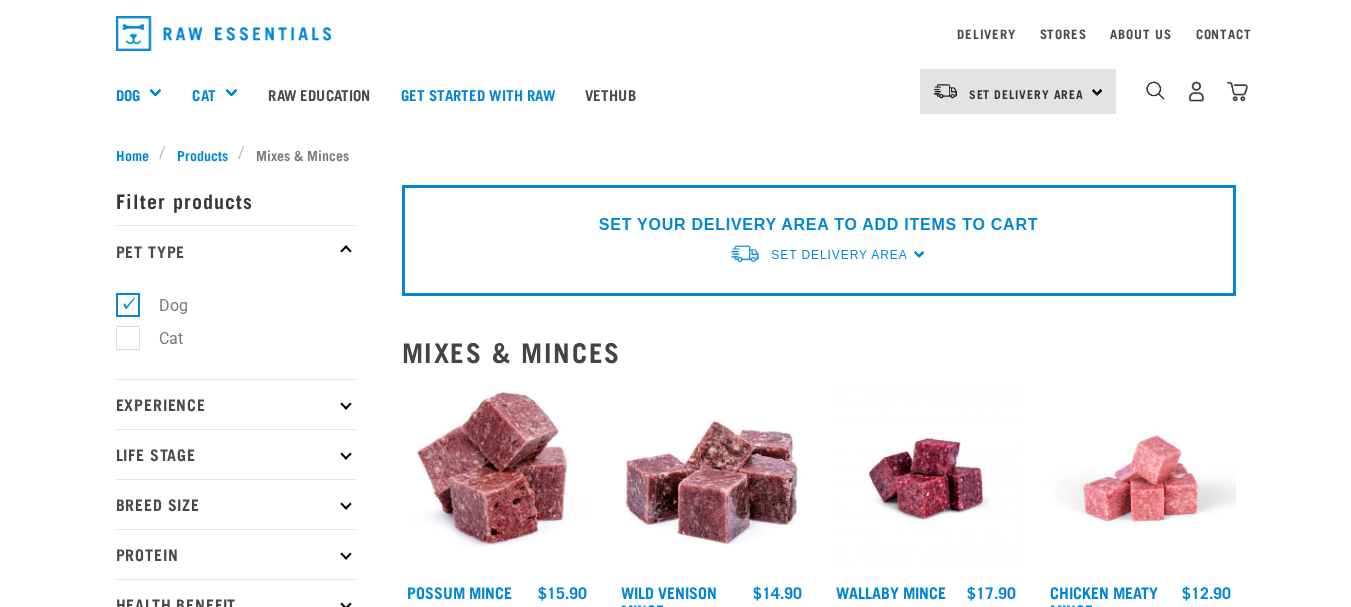scroll, scrollTop: 500, scrollLeft: 0, axis: vertical 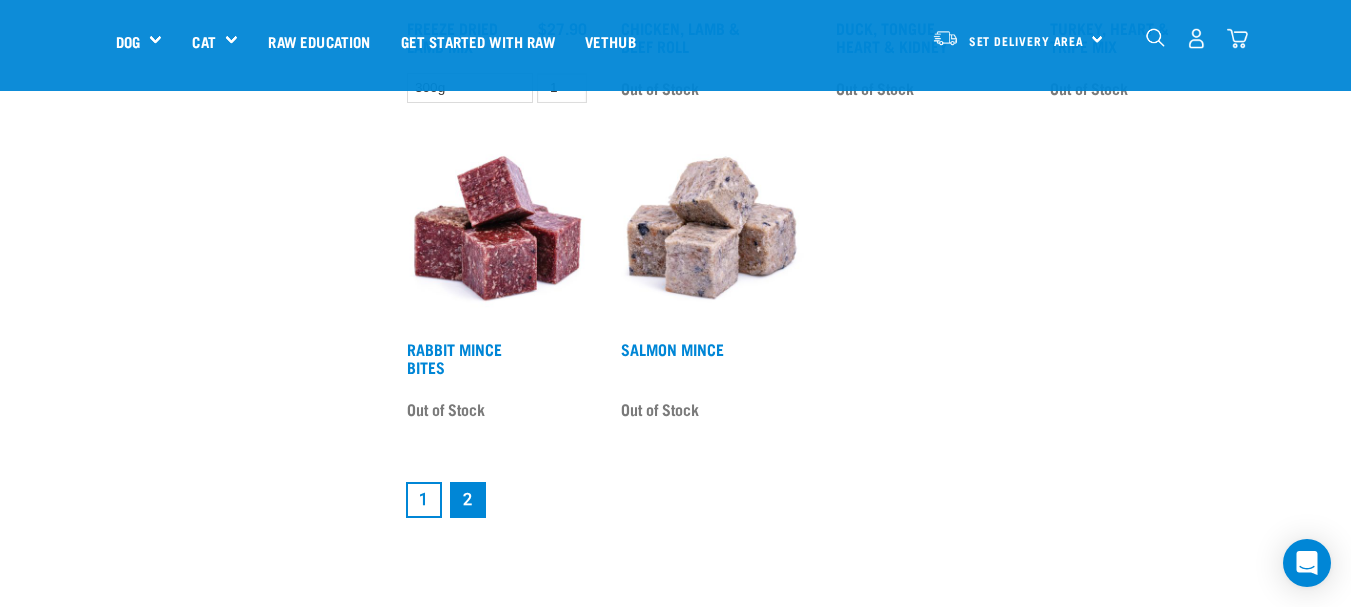 click on "1" at bounding box center [424, 500] 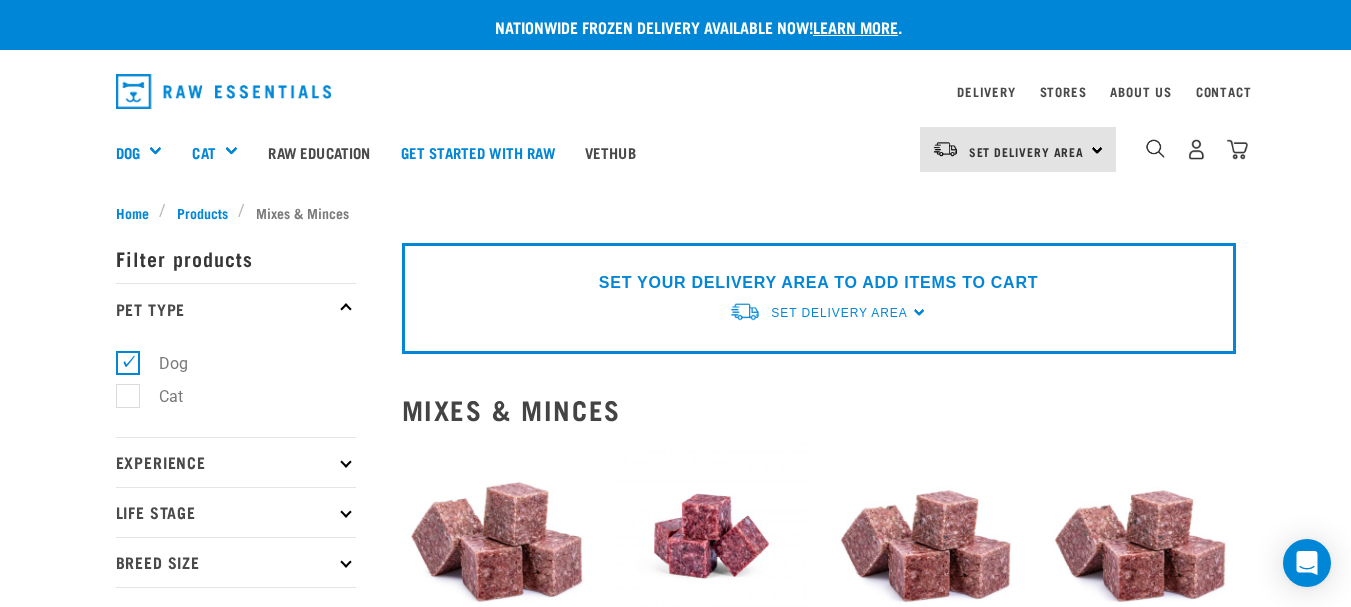 scroll, scrollTop: 0, scrollLeft: 0, axis: both 